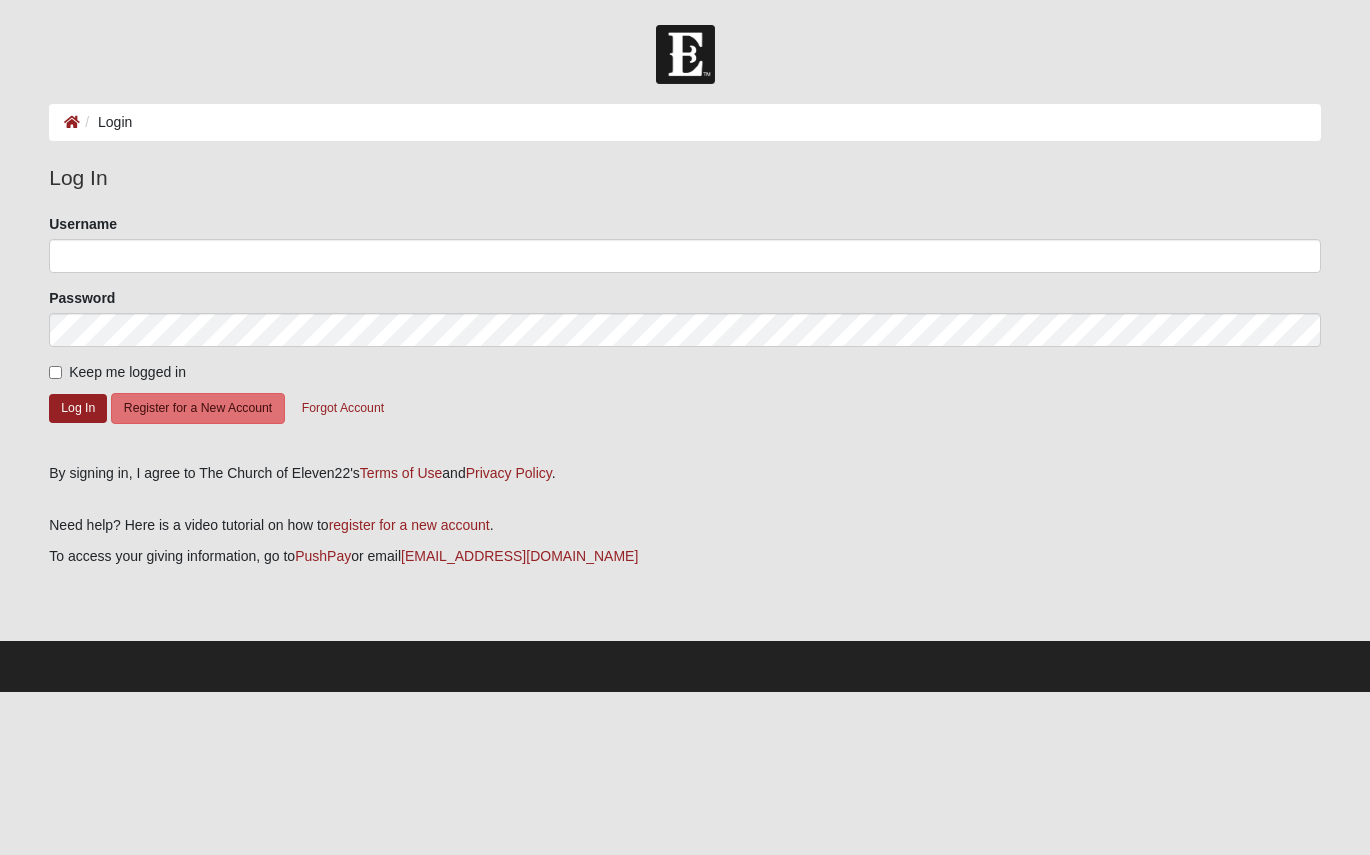 scroll, scrollTop: 0, scrollLeft: 0, axis: both 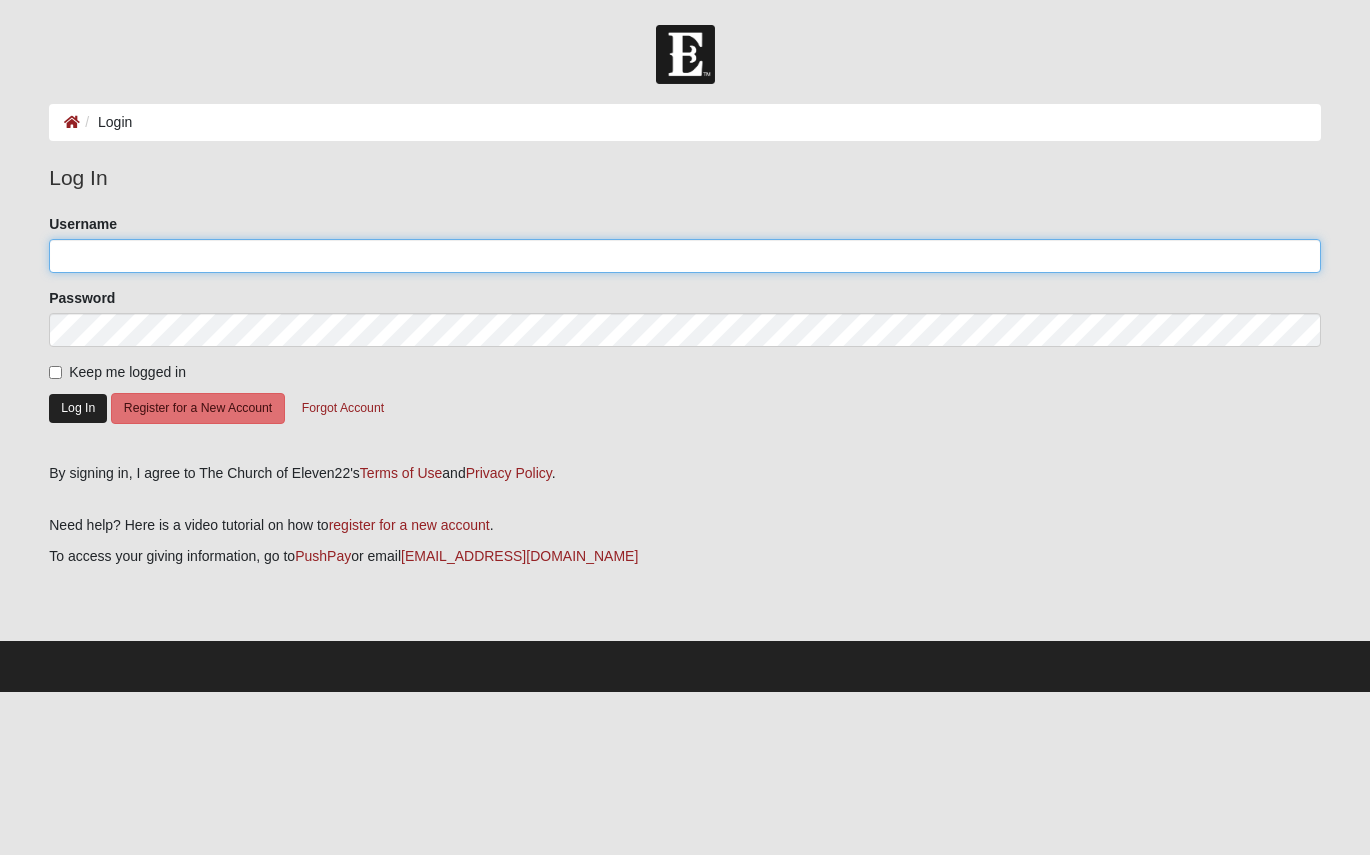type on "thegatewoods" 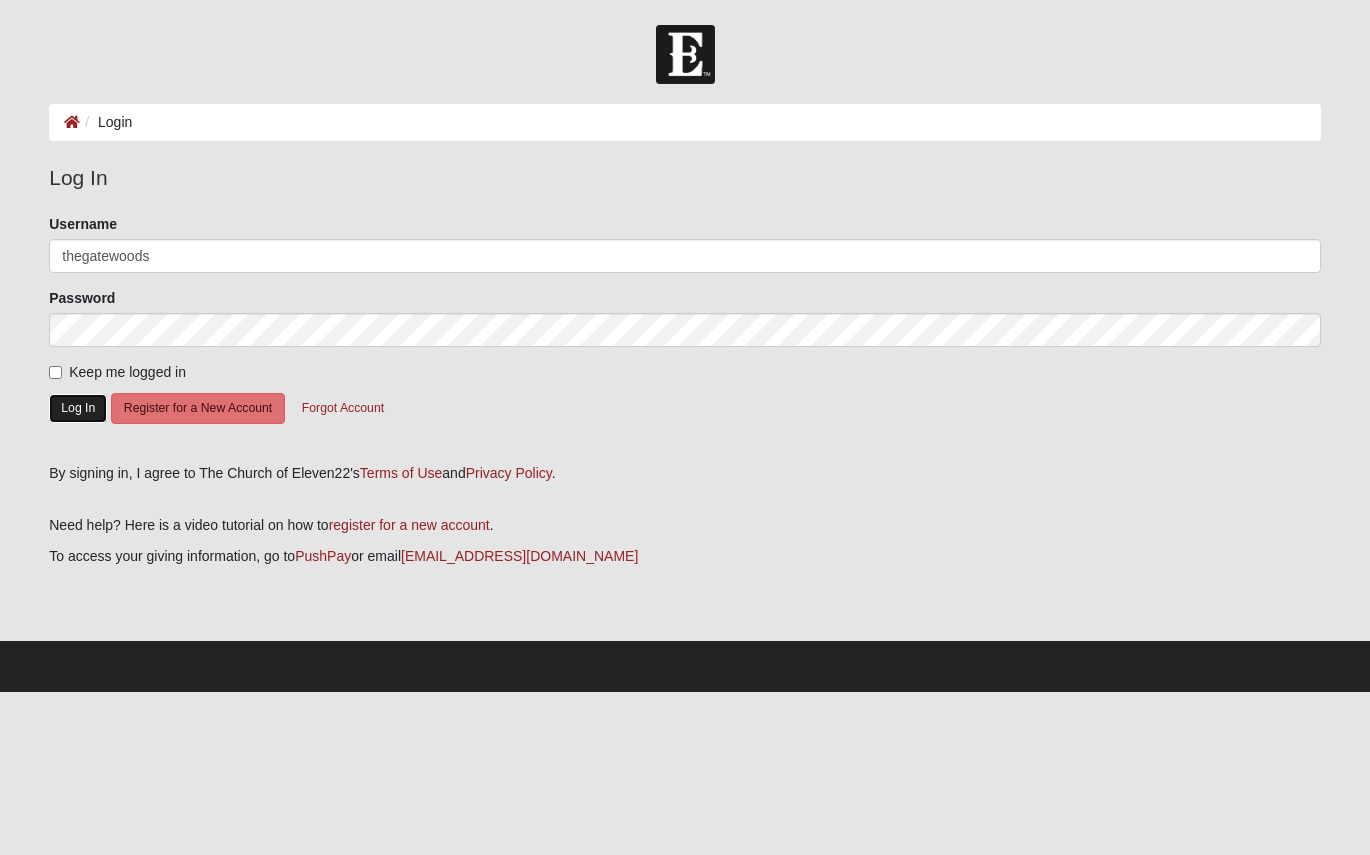 click on "Log In" 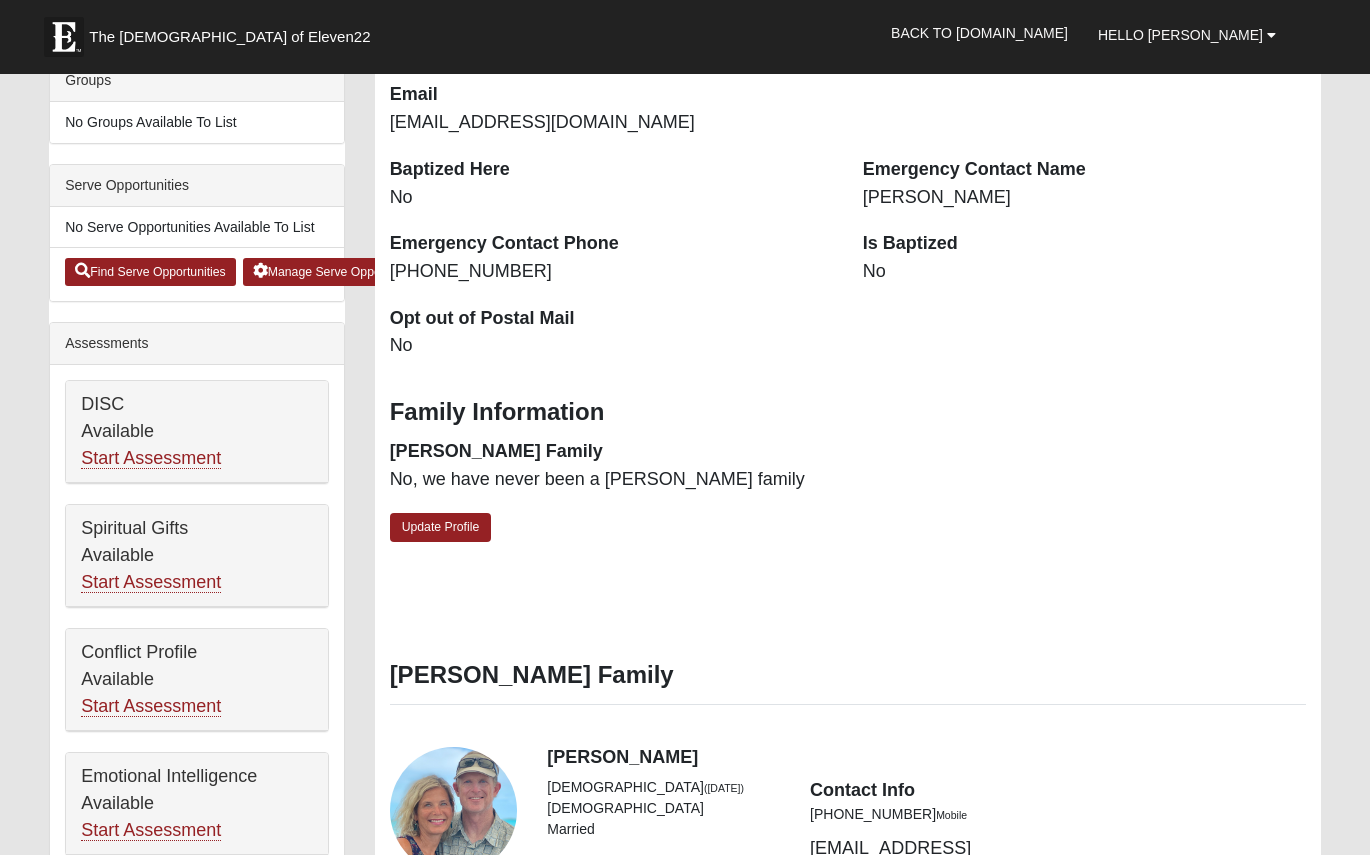 scroll, scrollTop: 502, scrollLeft: 0, axis: vertical 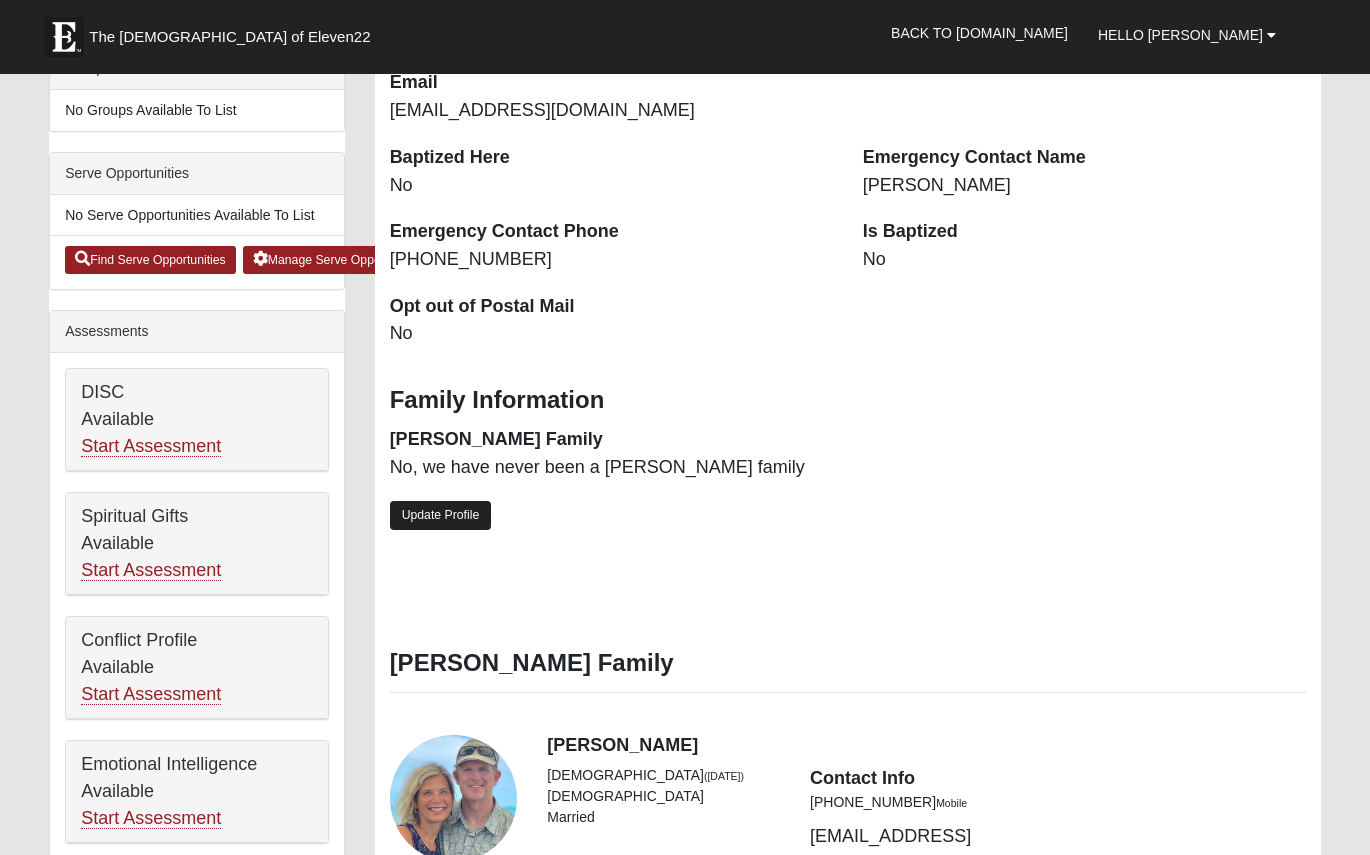 click on "Update Profile" at bounding box center [441, 515] 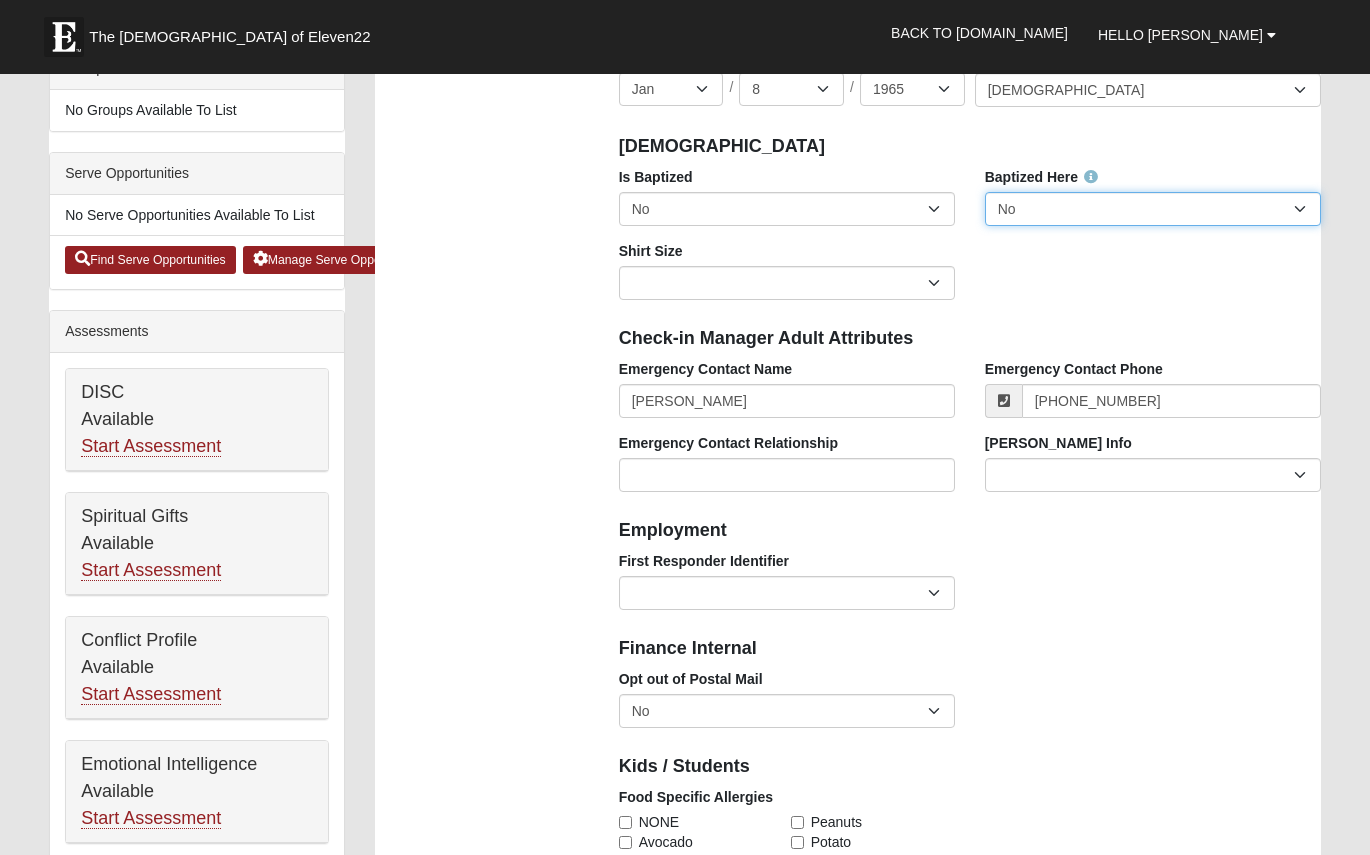 click on "No
Yes" at bounding box center [1153, 209] 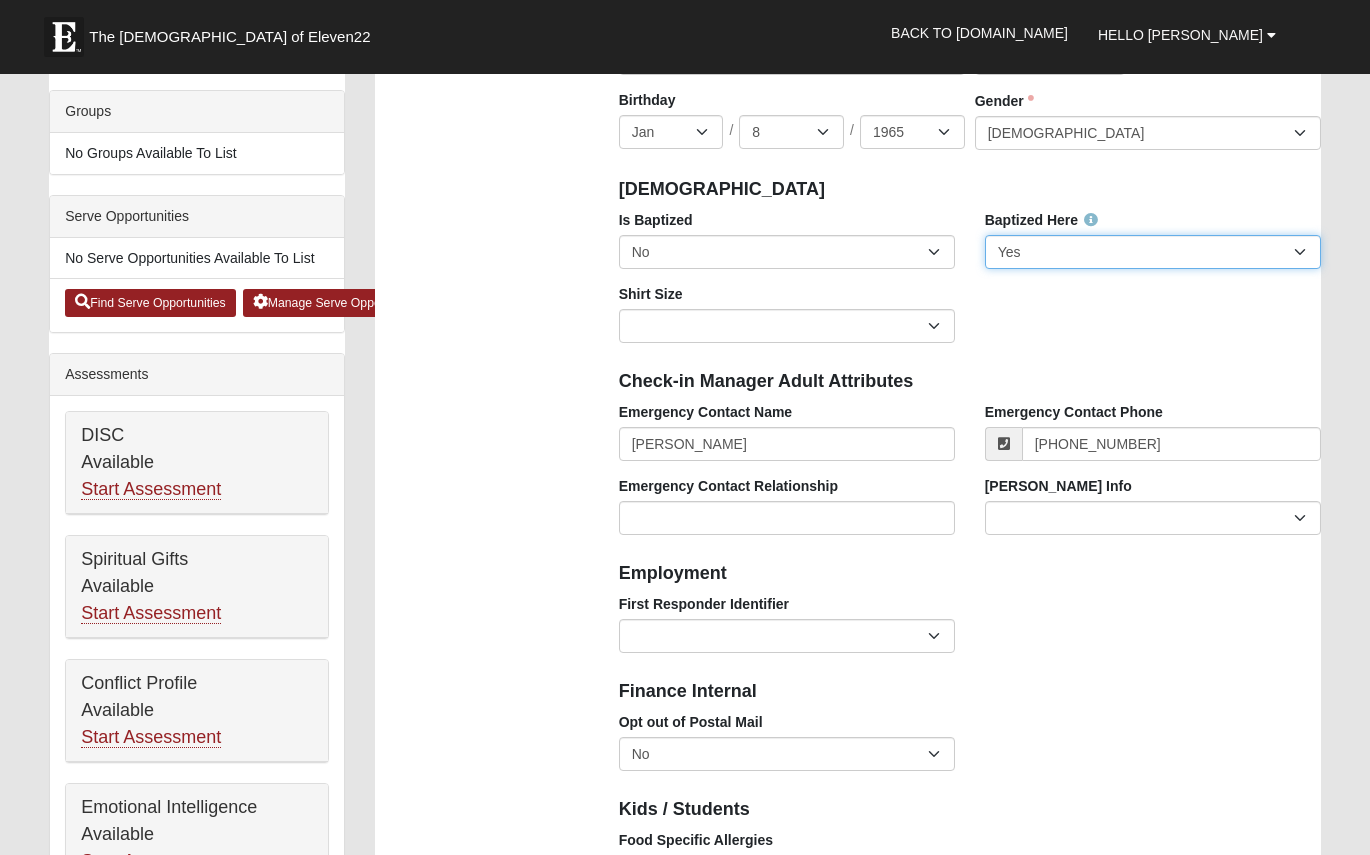 scroll, scrollTop: 460, scrollLeft: 0, axis: vertical 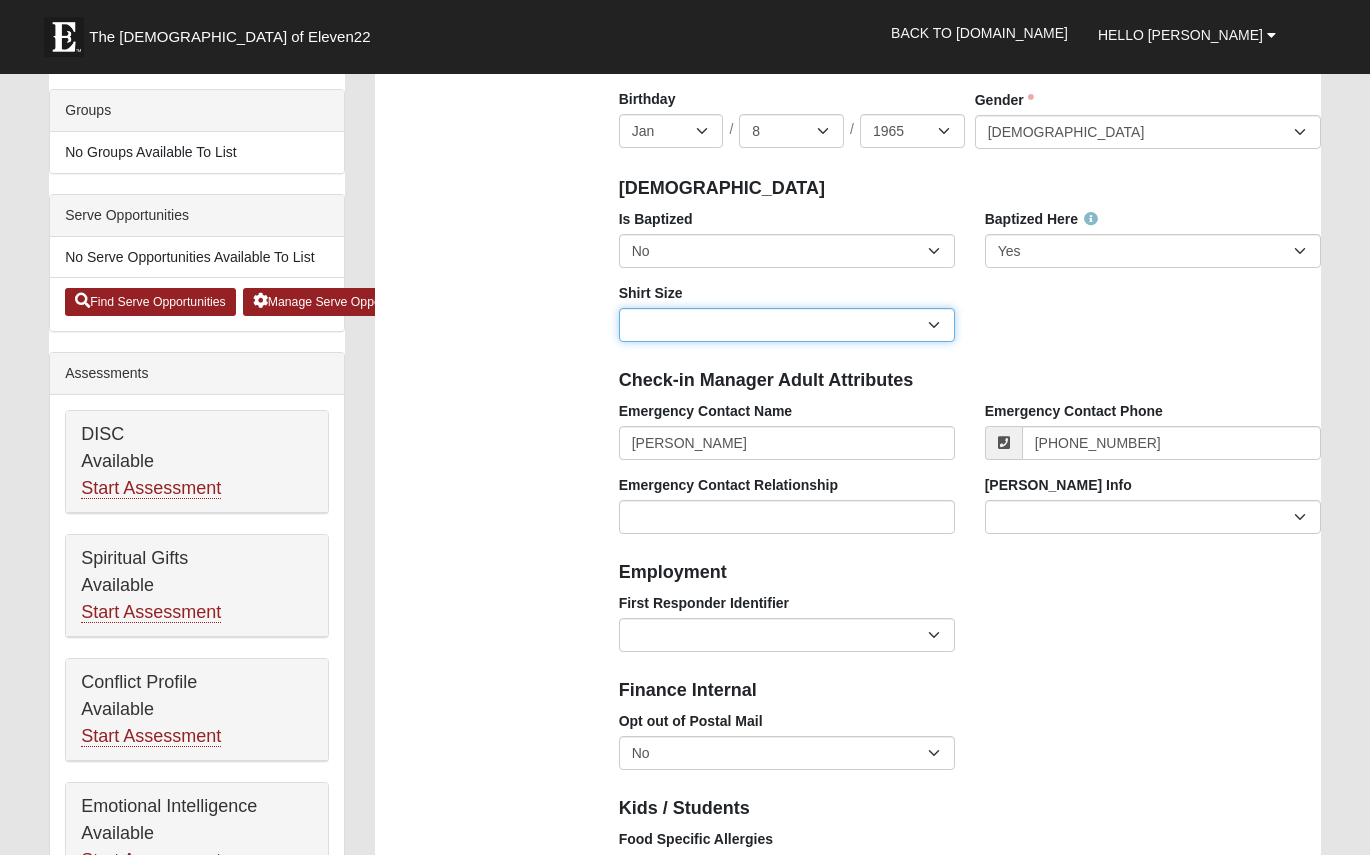 click on "Adult Small
Adult Medium
Adult Large
Adult XL
Adult XXL
Adult 3XL
Adult 4XL
Youth Small
Youth Medium
Youth Large" at bounding box center (787, 325) 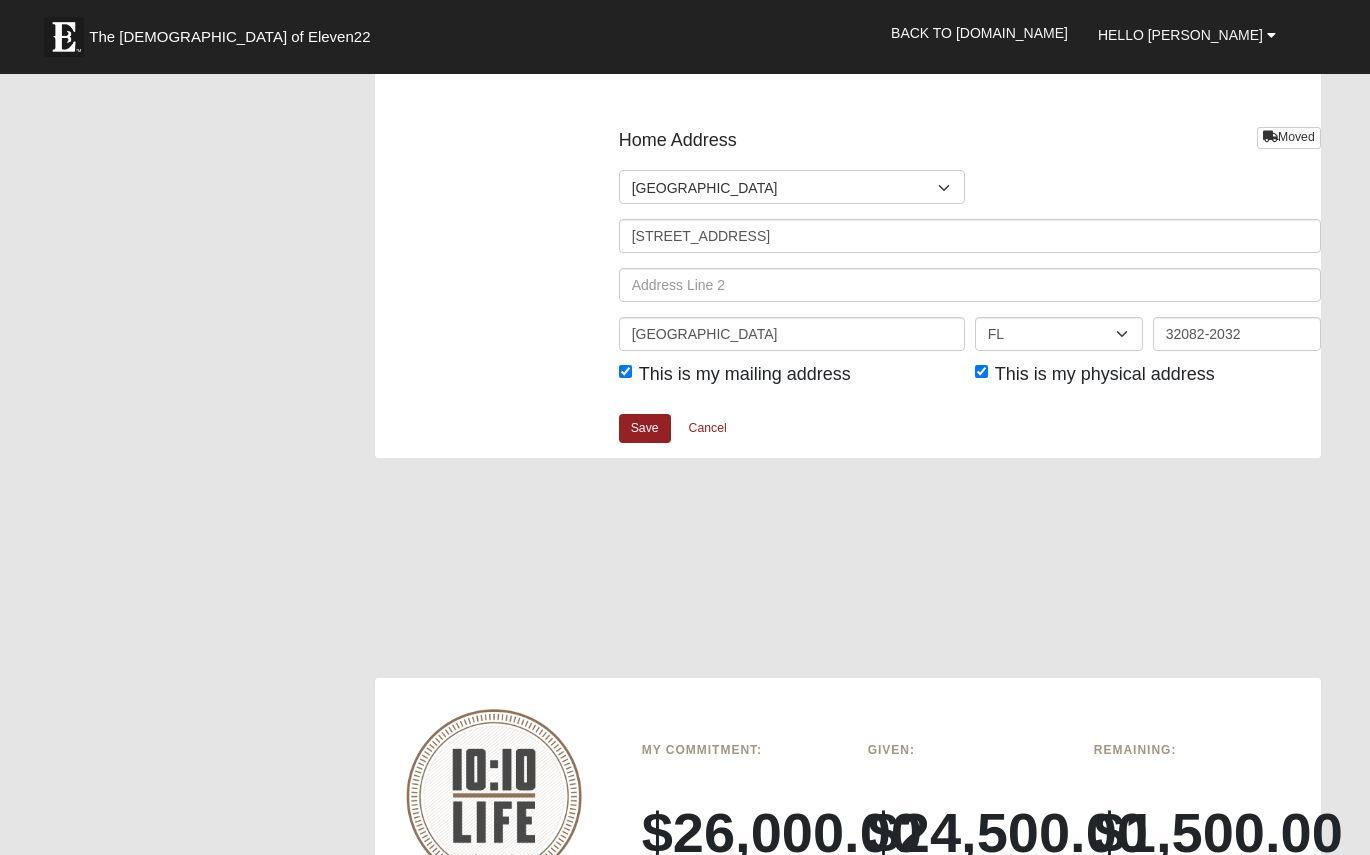 scroll, scrollTop: 2467, scrollLeft: 0, axis: vertical 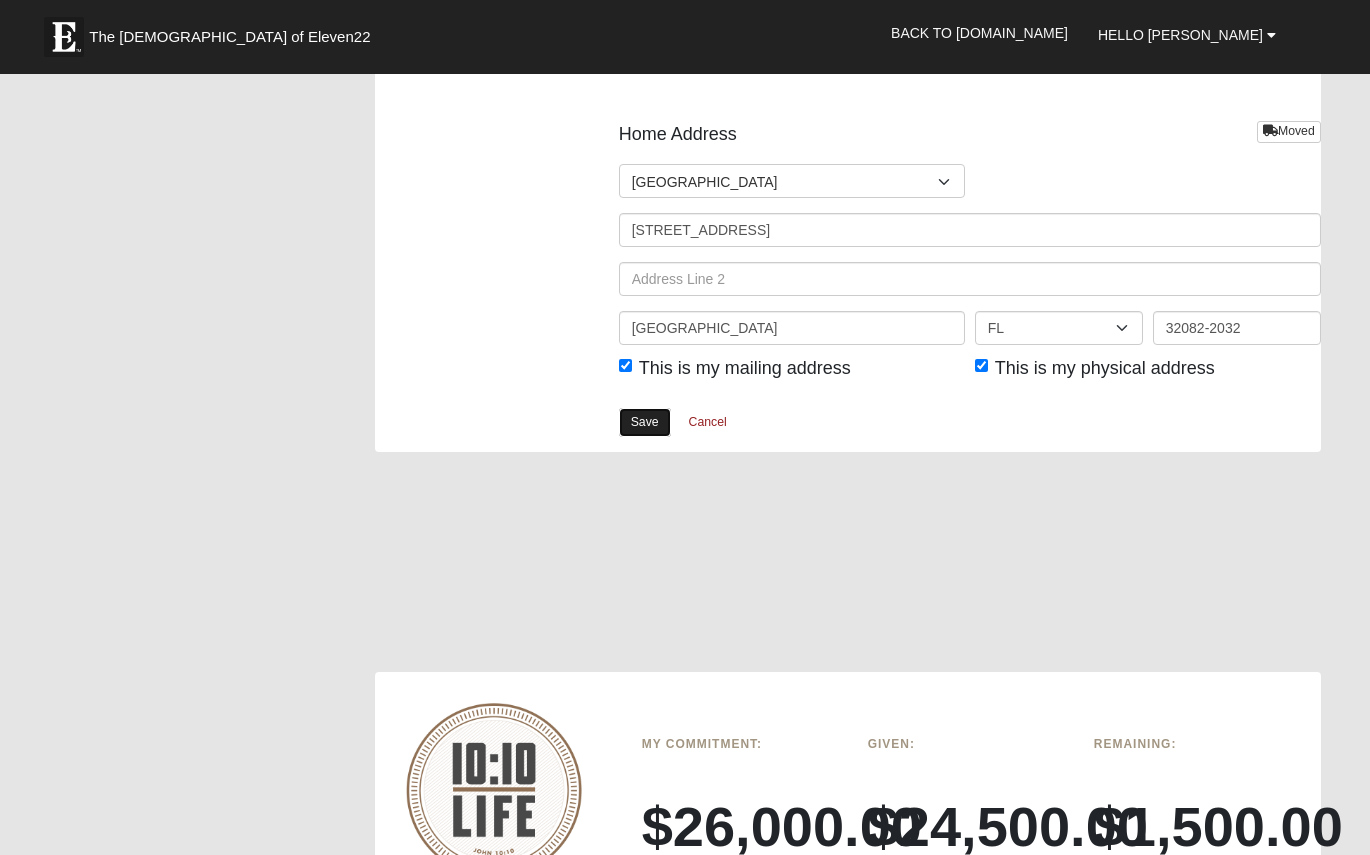 click on "Save" at bounding box center [645, 422] 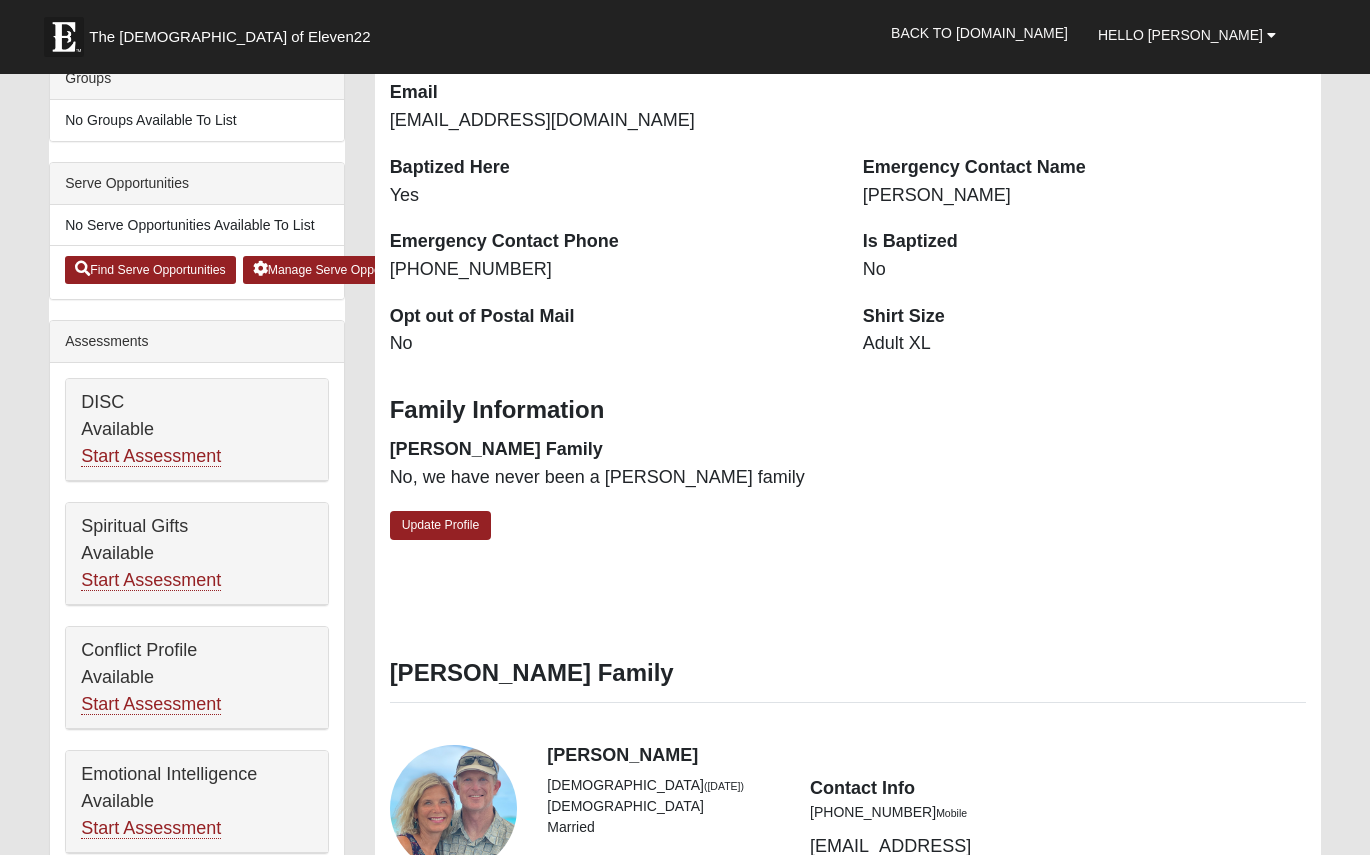 scroll, scrollTop: 485, scrollLeft: 0, axis: vertical 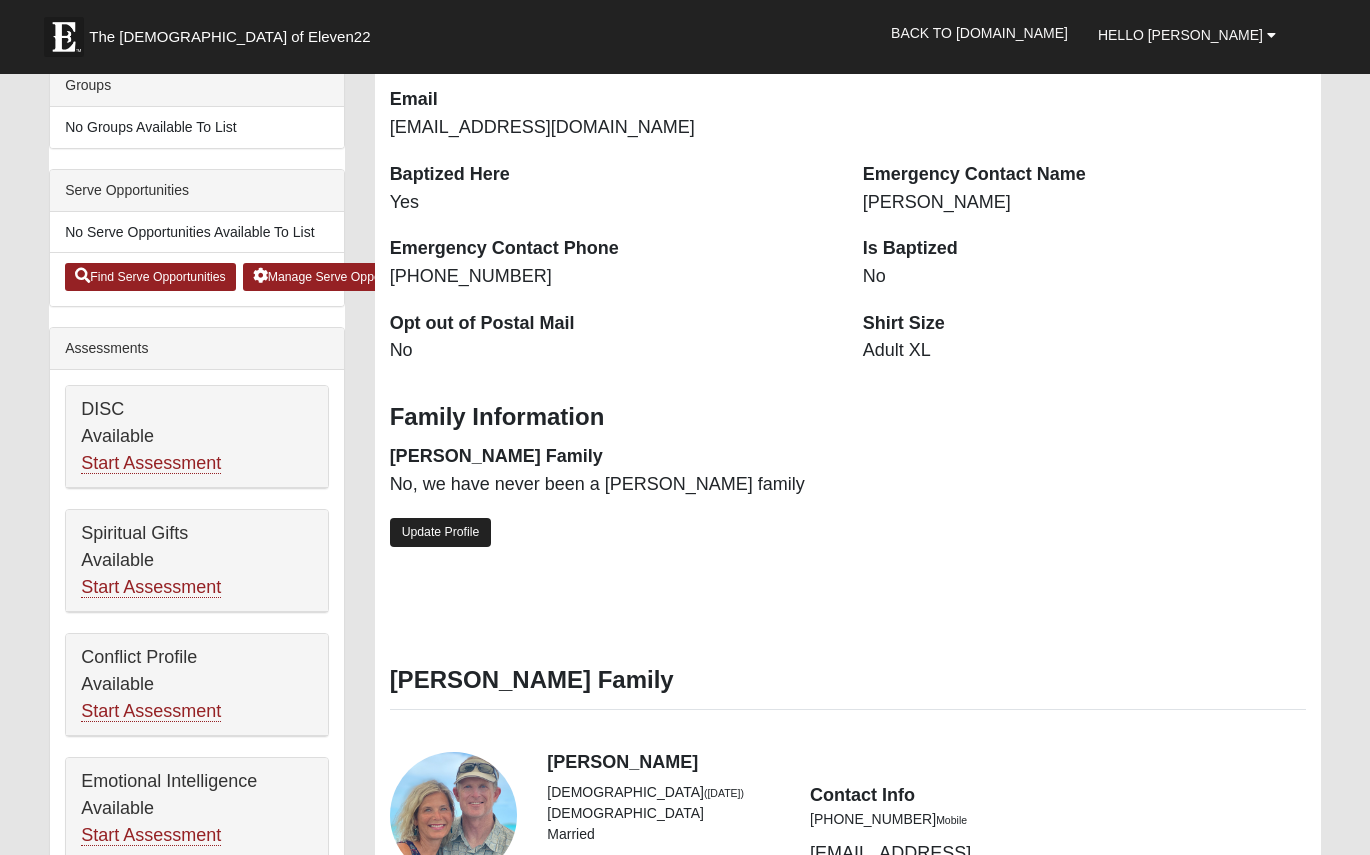 click on "Update Profile" at bounding box center [441, 532] 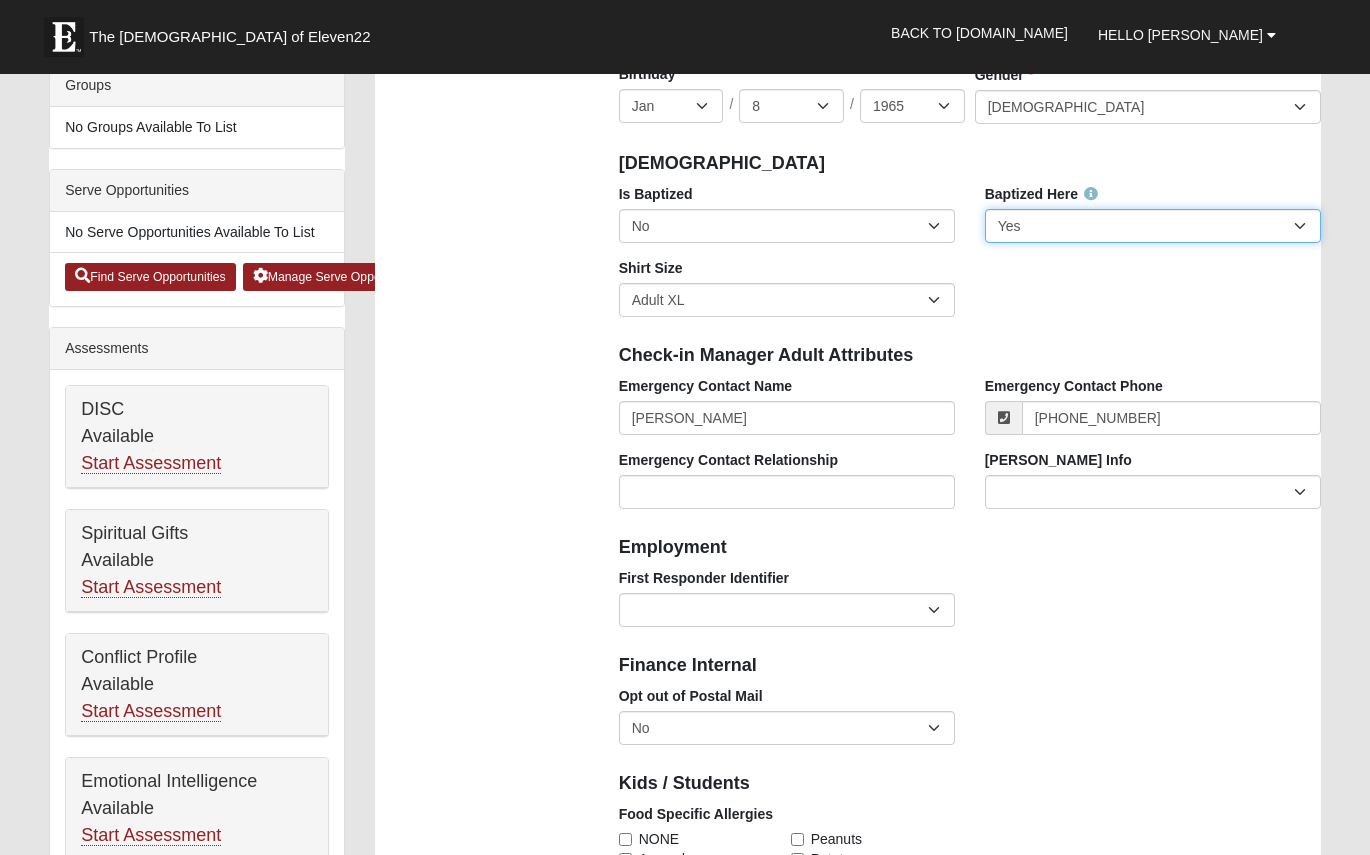 click on "No
Yes" at bounding box center [1153, 226] 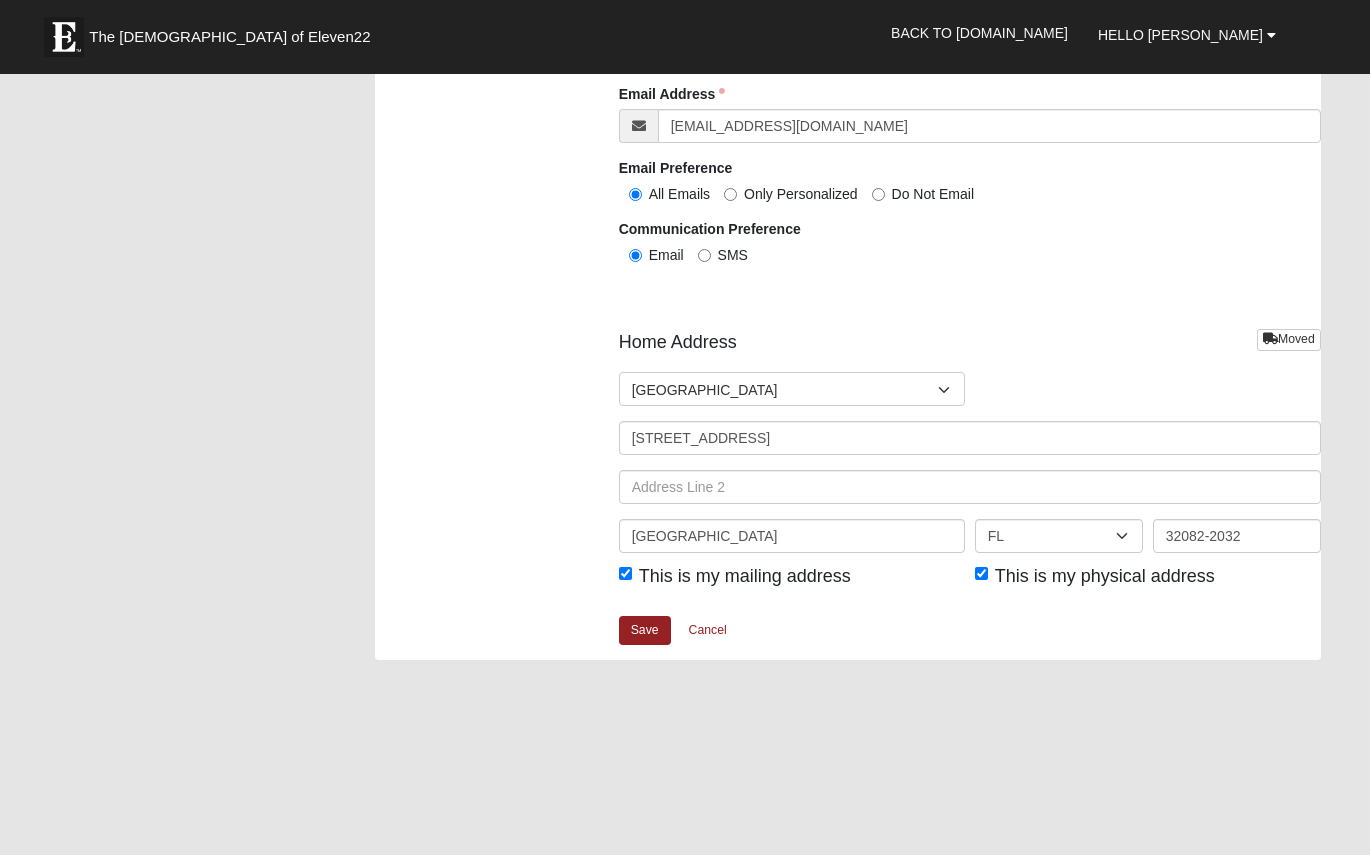scroll, scrollTop: 2264, scrollLeft: 0, axis: vertical 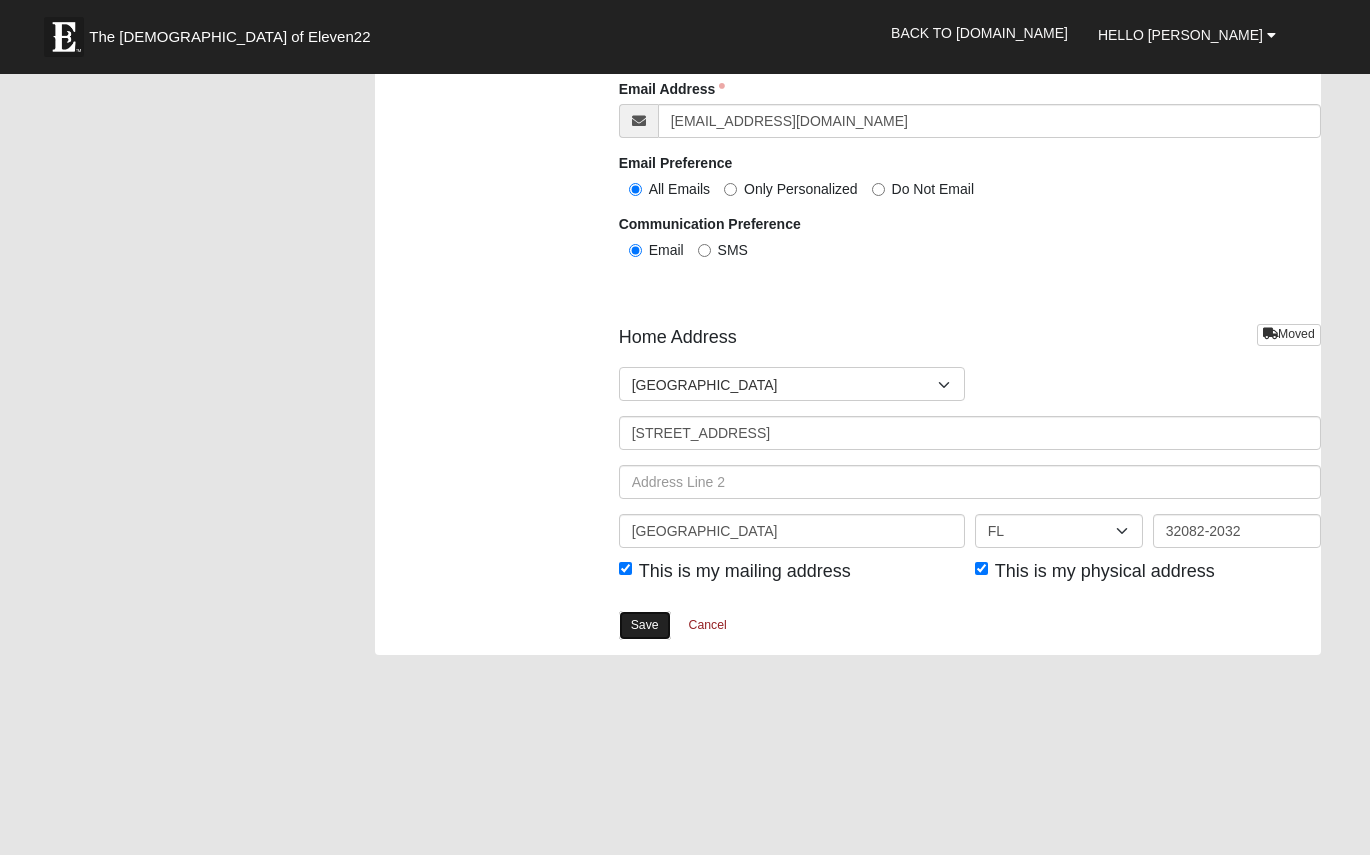 click on "Save" at bounding box center (645, 625) 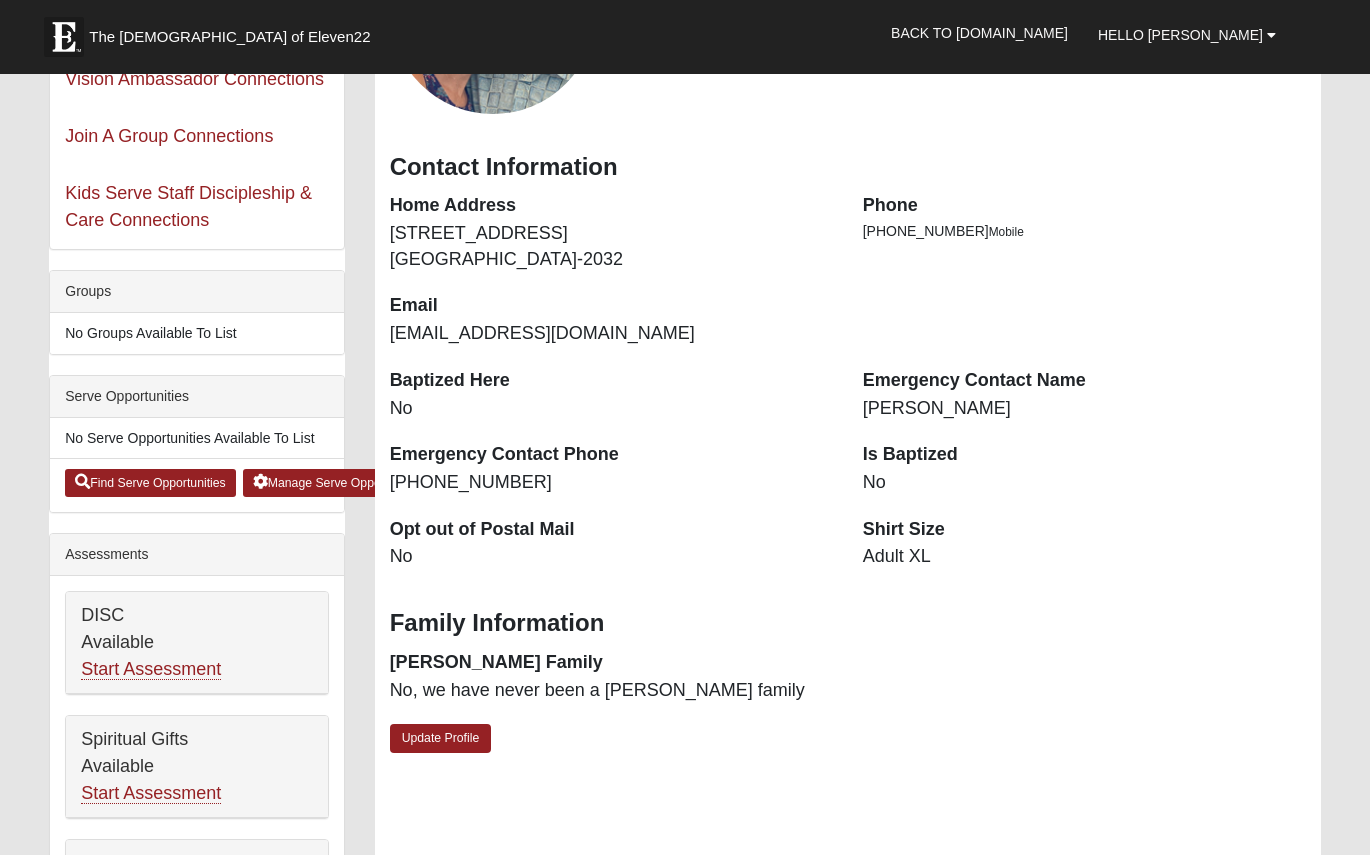scroll, scrollTop: 294, scrollLeft: 0, axis: vertical 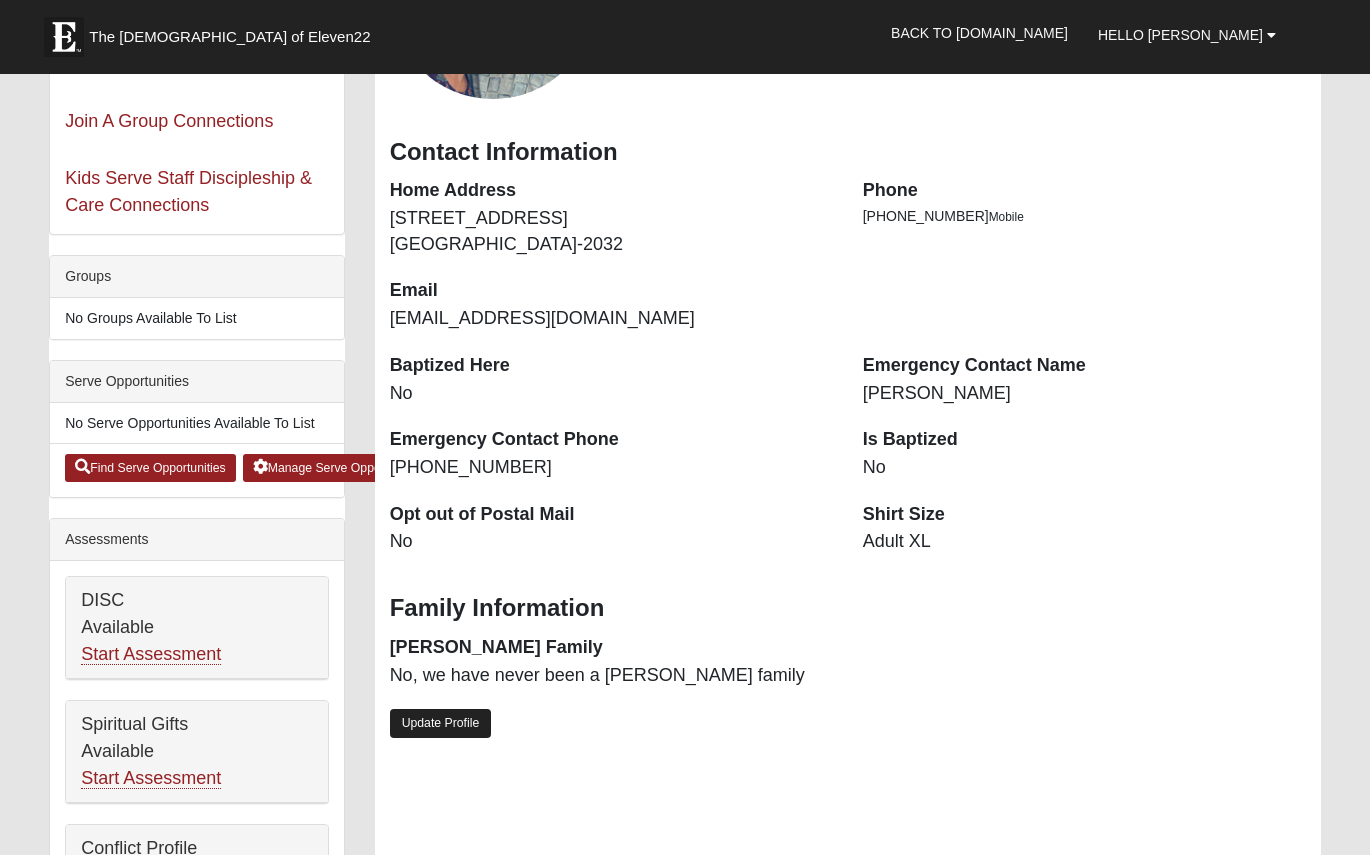 click on "Update Profile" at bounding box center [441, 723] 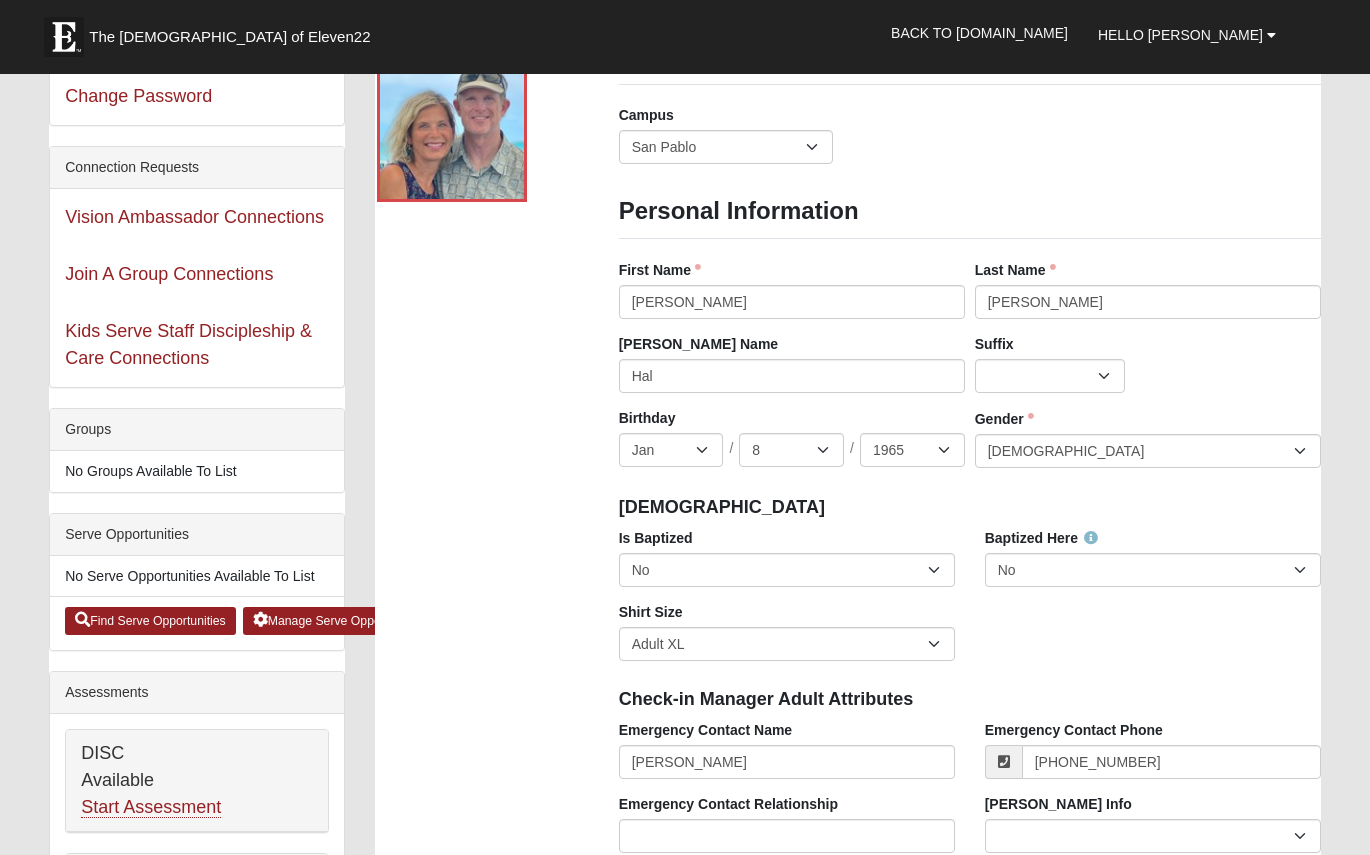scroll, scrollTop: 0, scrollLeft: 0, axis: both 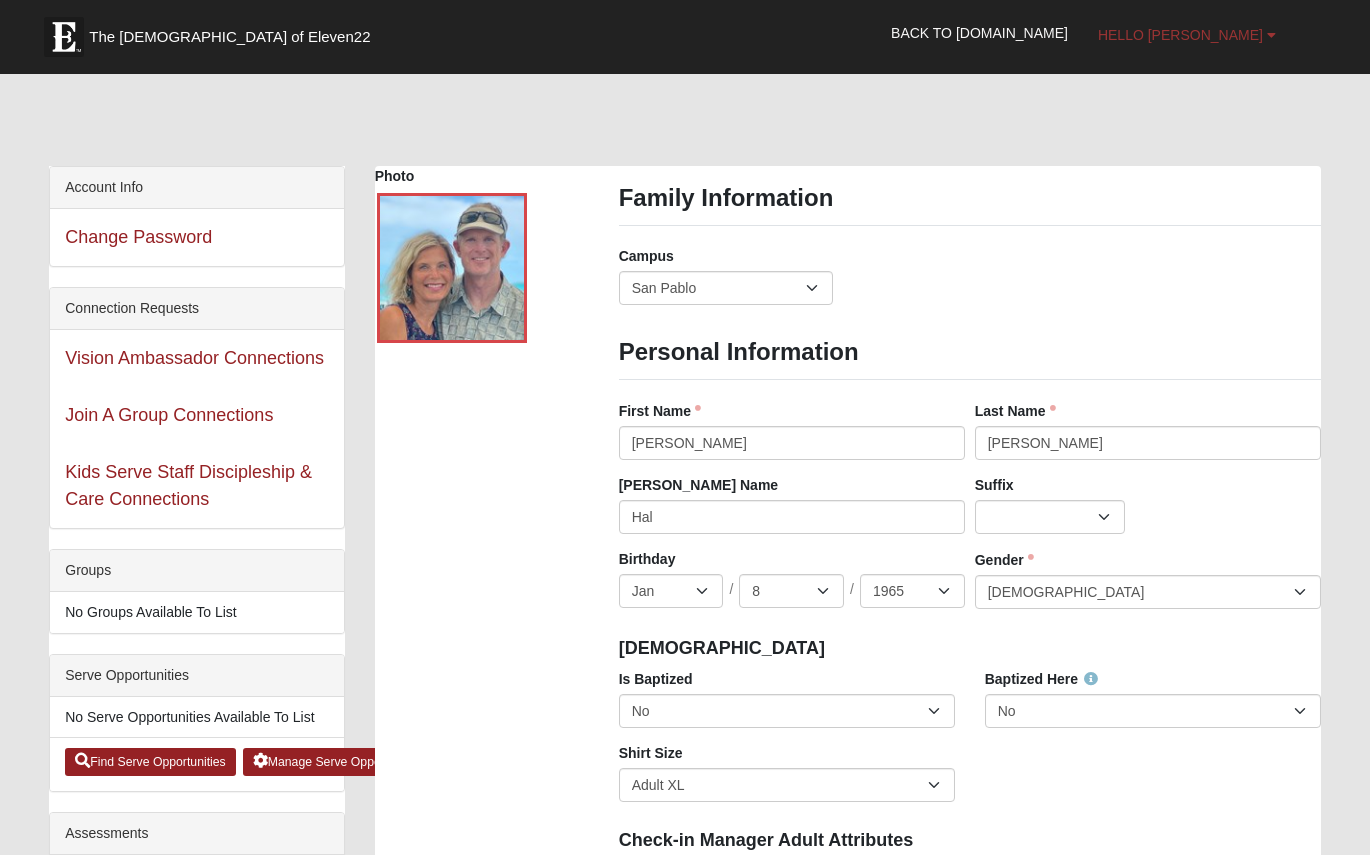 click at bounding box center (1271, 35) 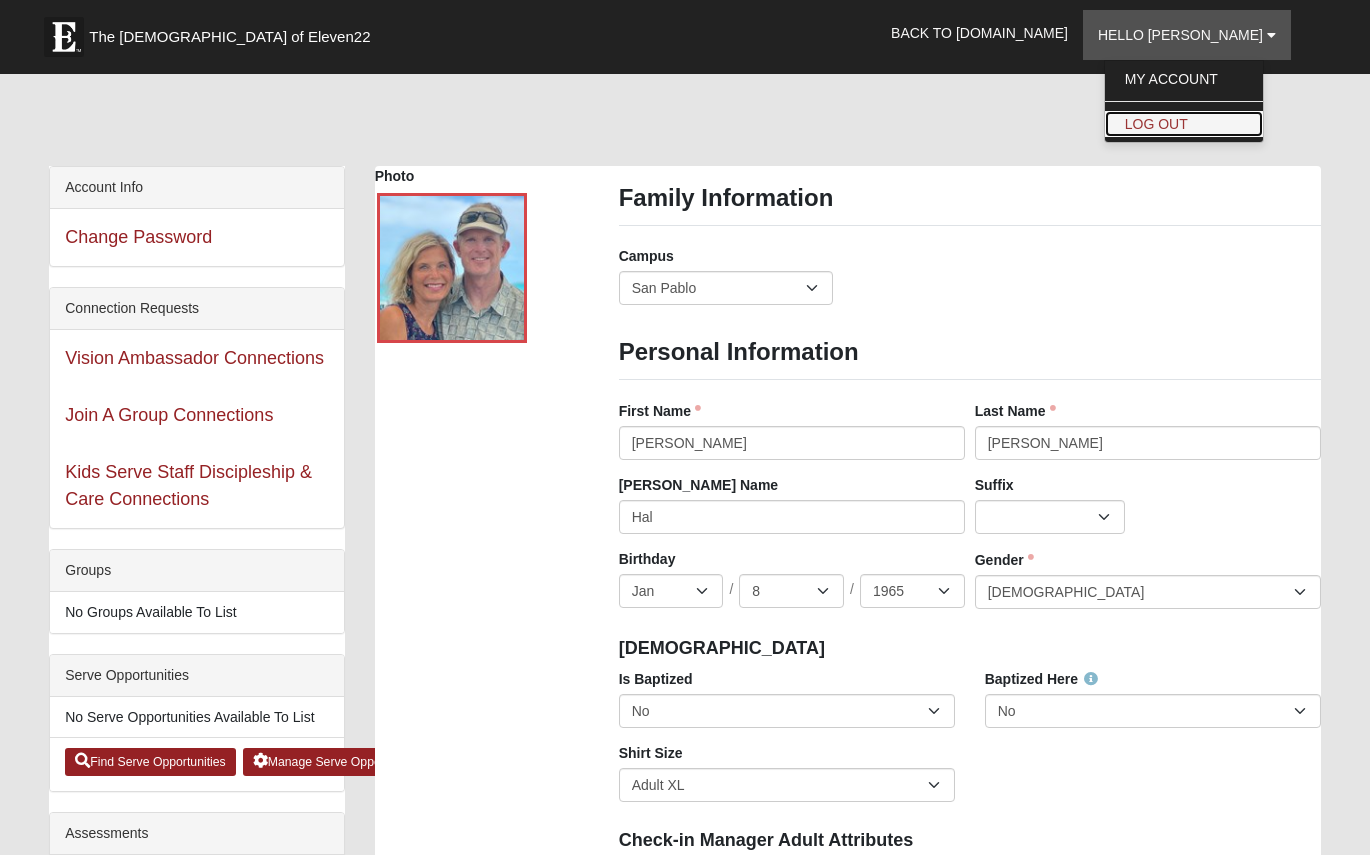 click on "Log Out" at bounding box center [1184, 124] 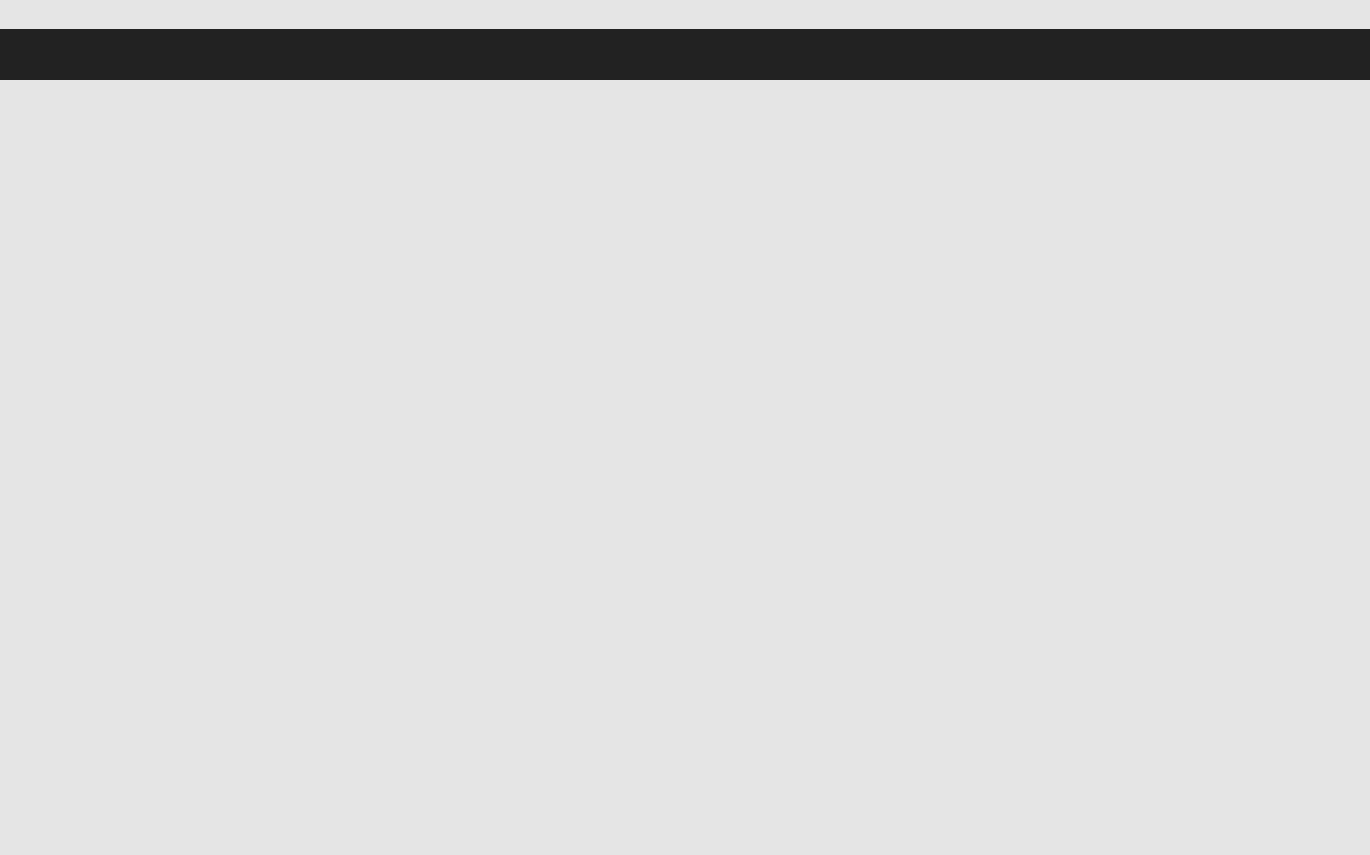 scroll, scrollTop: 0, scrollLeft: 0, axis: both 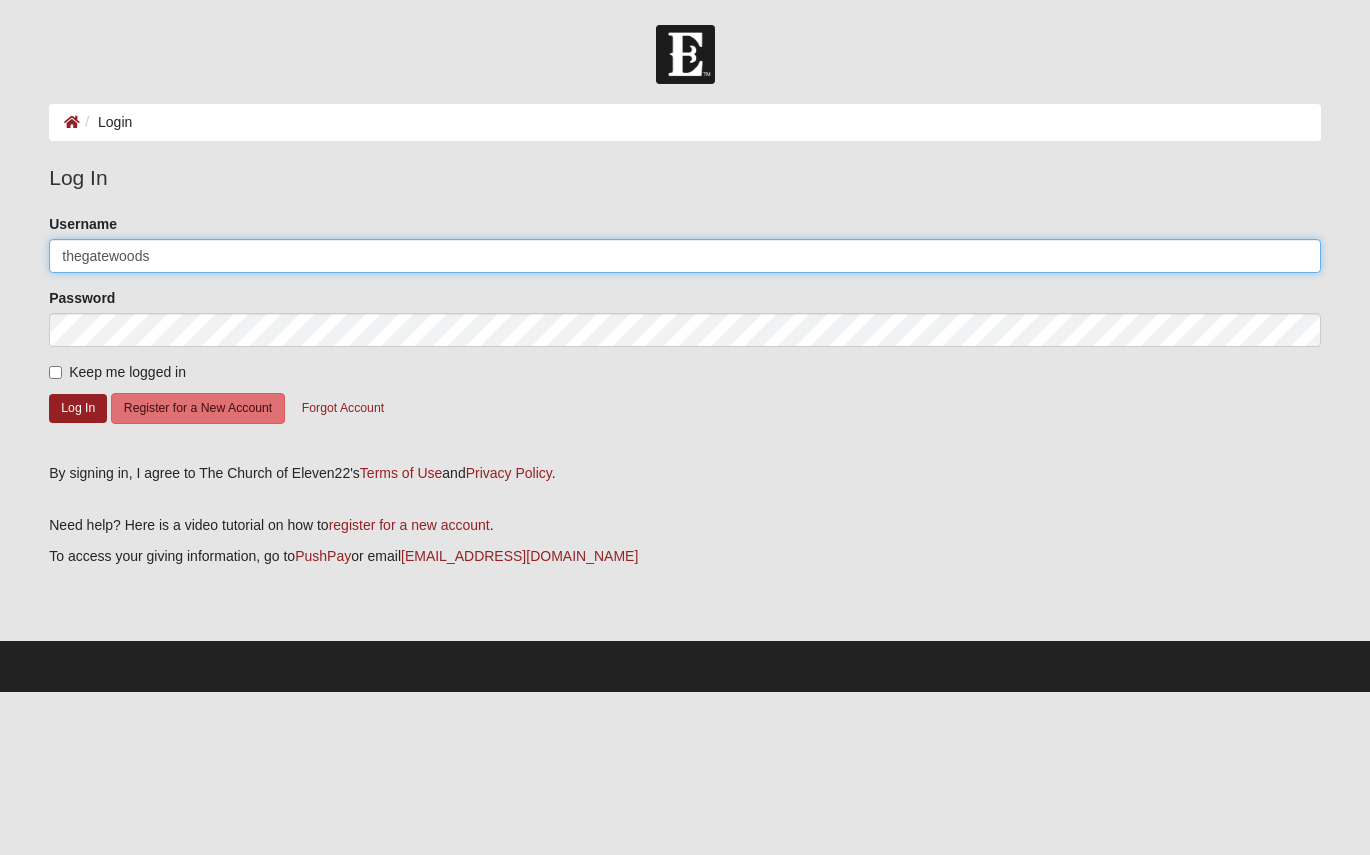 click on "thegatewoods" 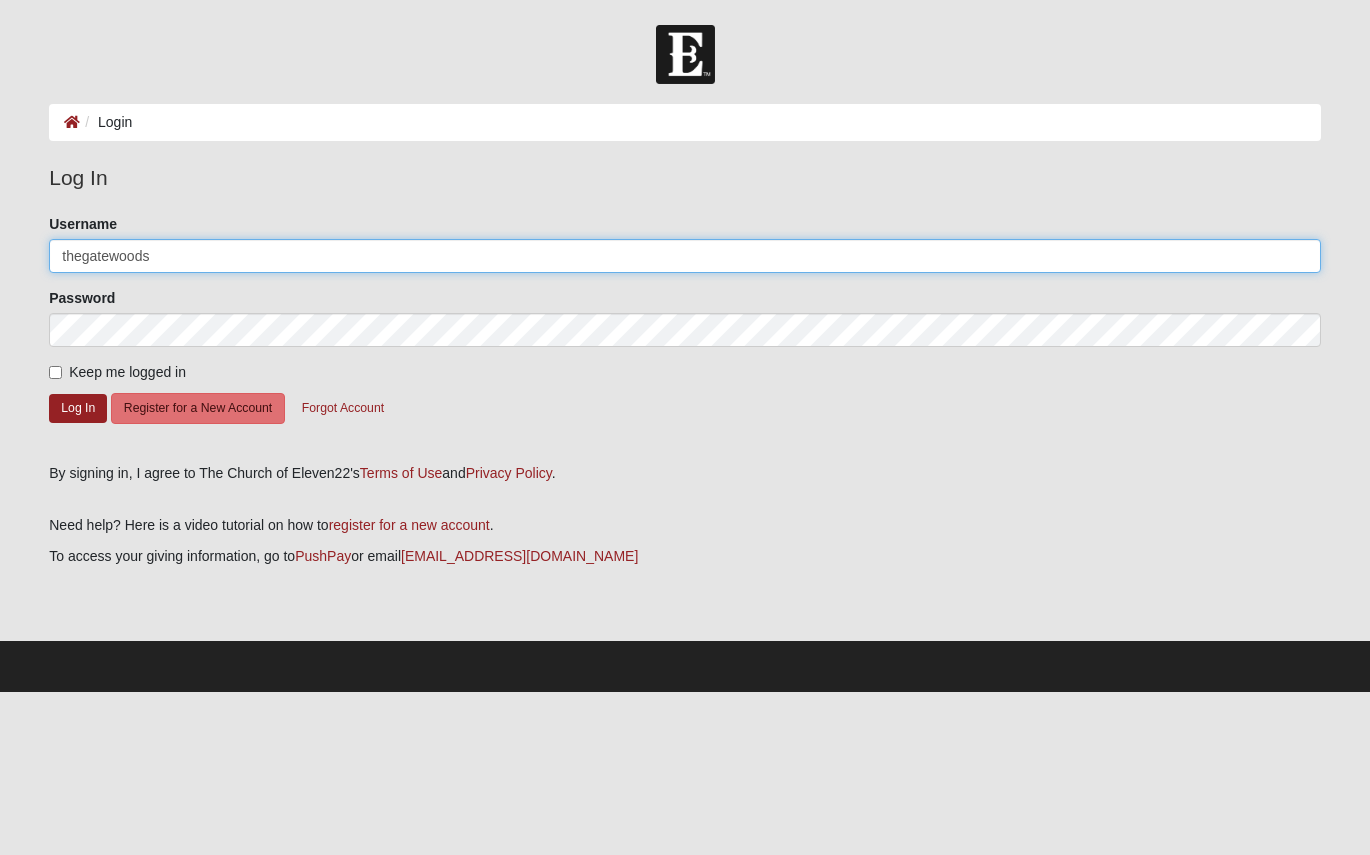 type on "thegatewoods2" 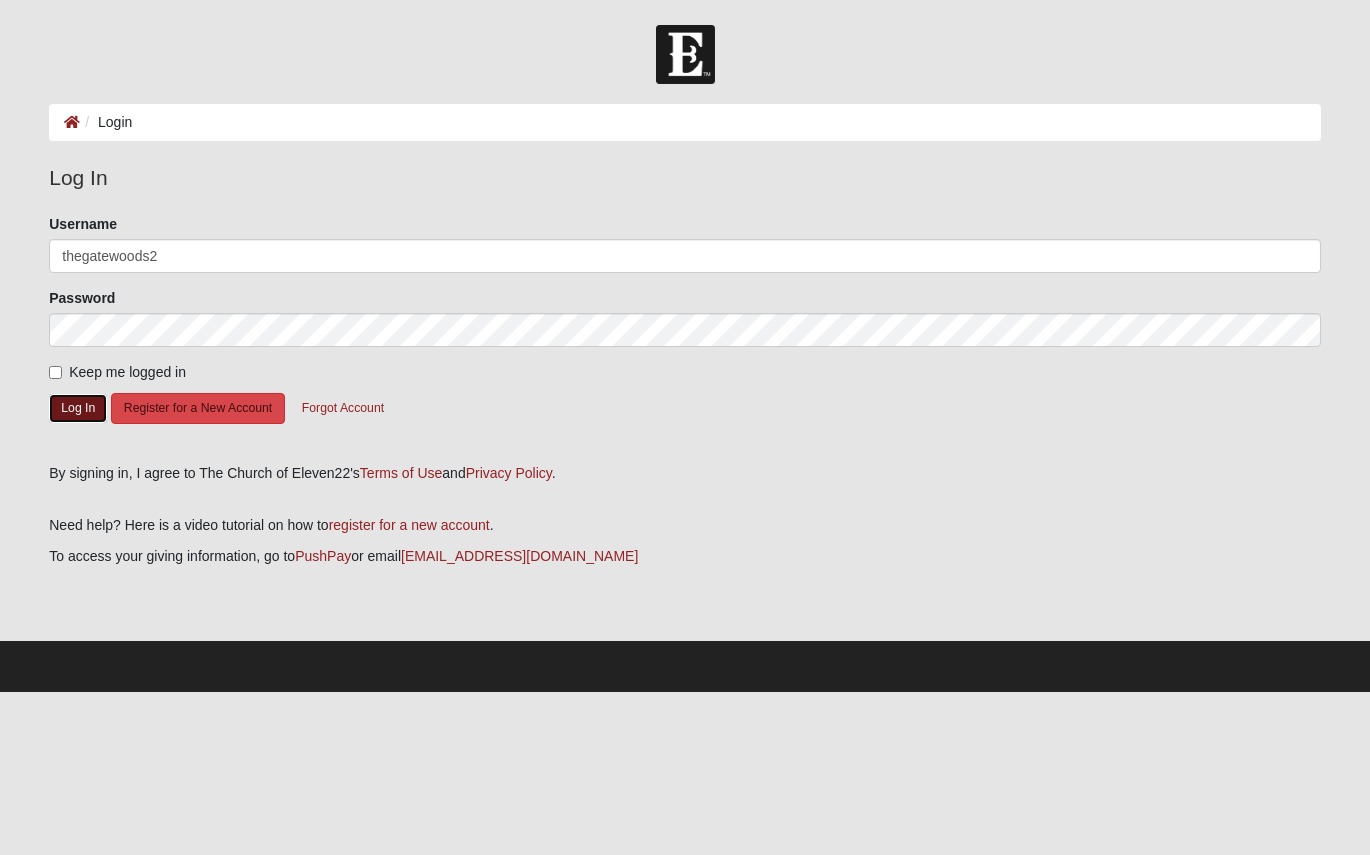 drag, startPoint x: 79, startPoint y: 405, endPoint x: 113, endPoint y: 410, distance: 34.36568 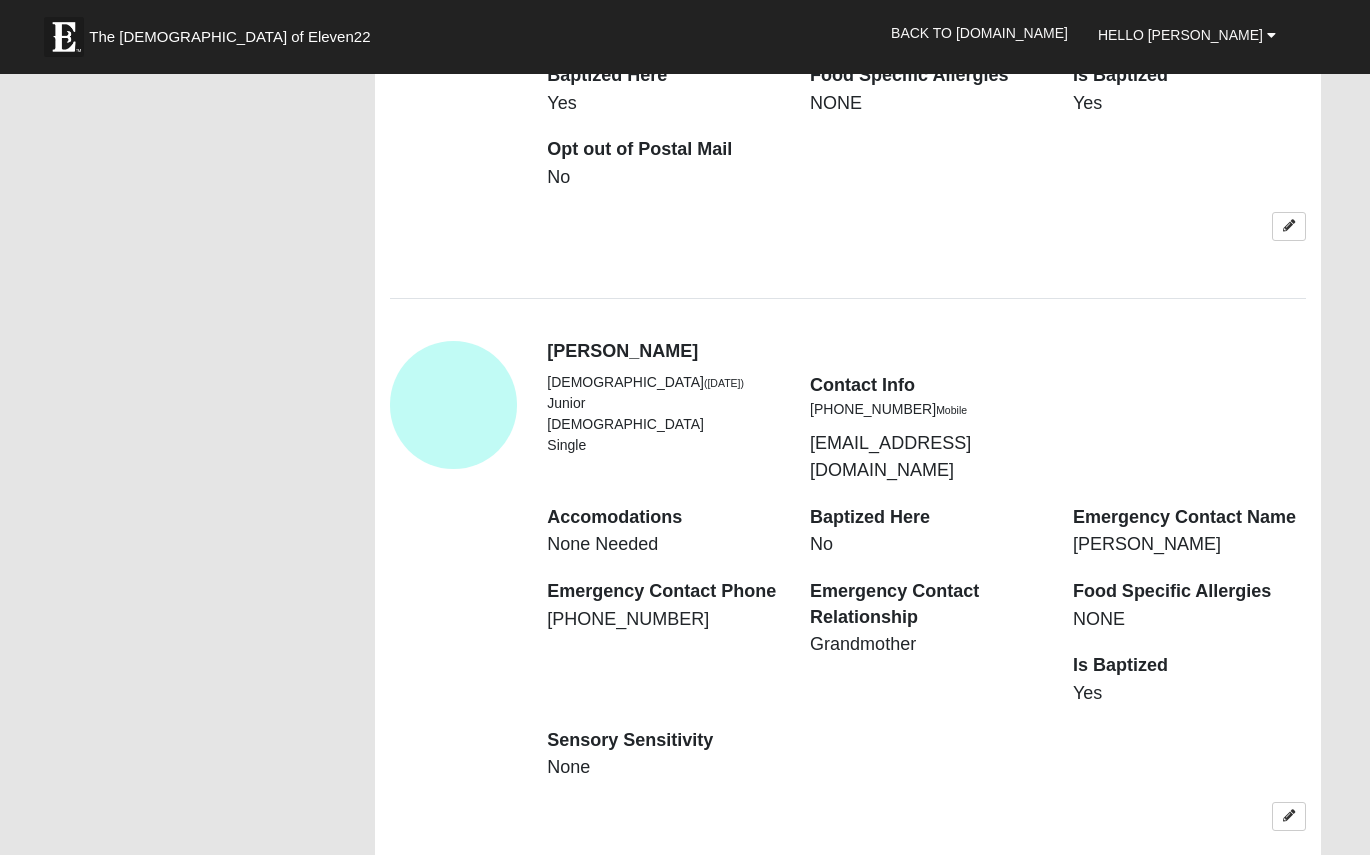 scroll, scrollTop: 1793, scrollLeft: 0, axis: vertical 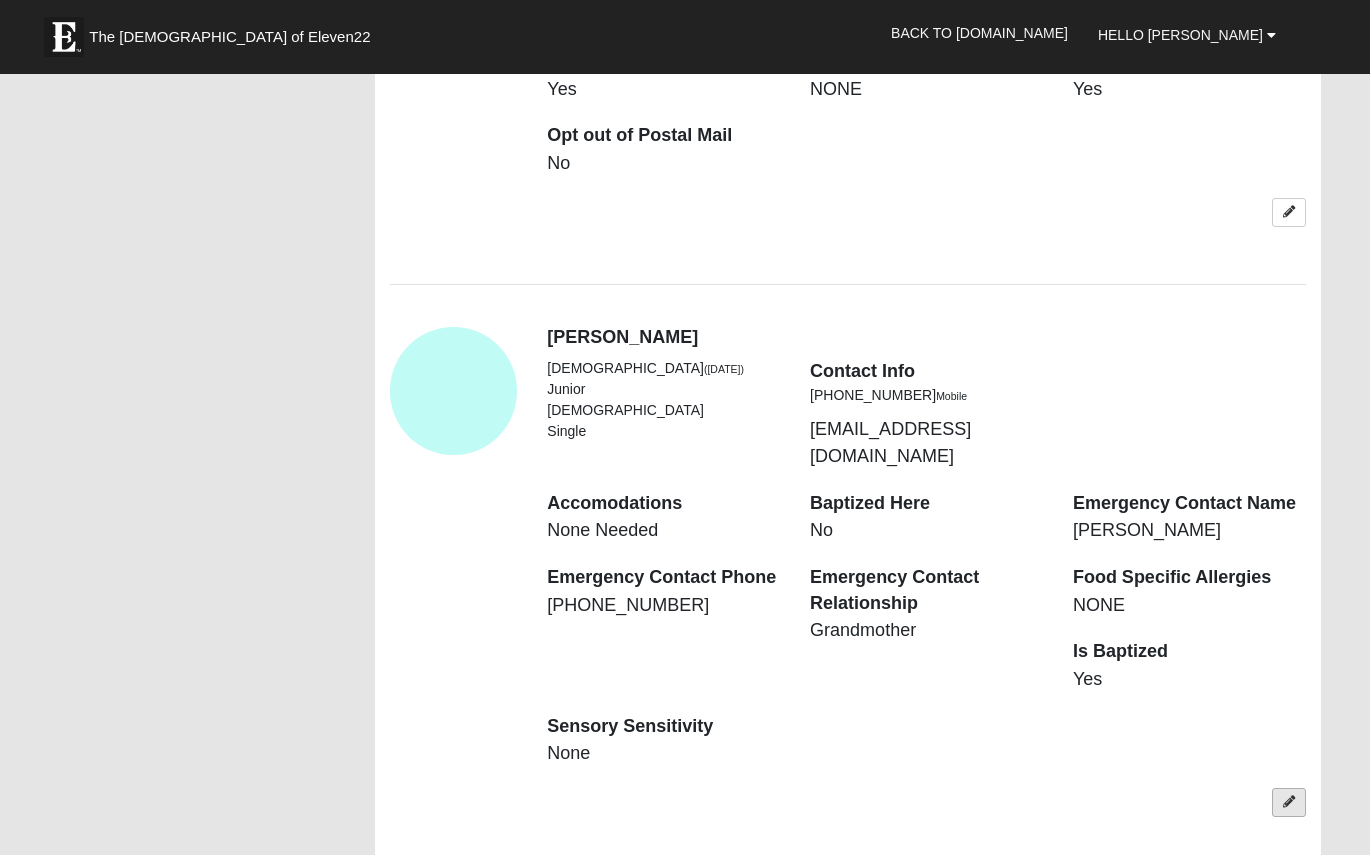 click at bounding box center (1289, 802) 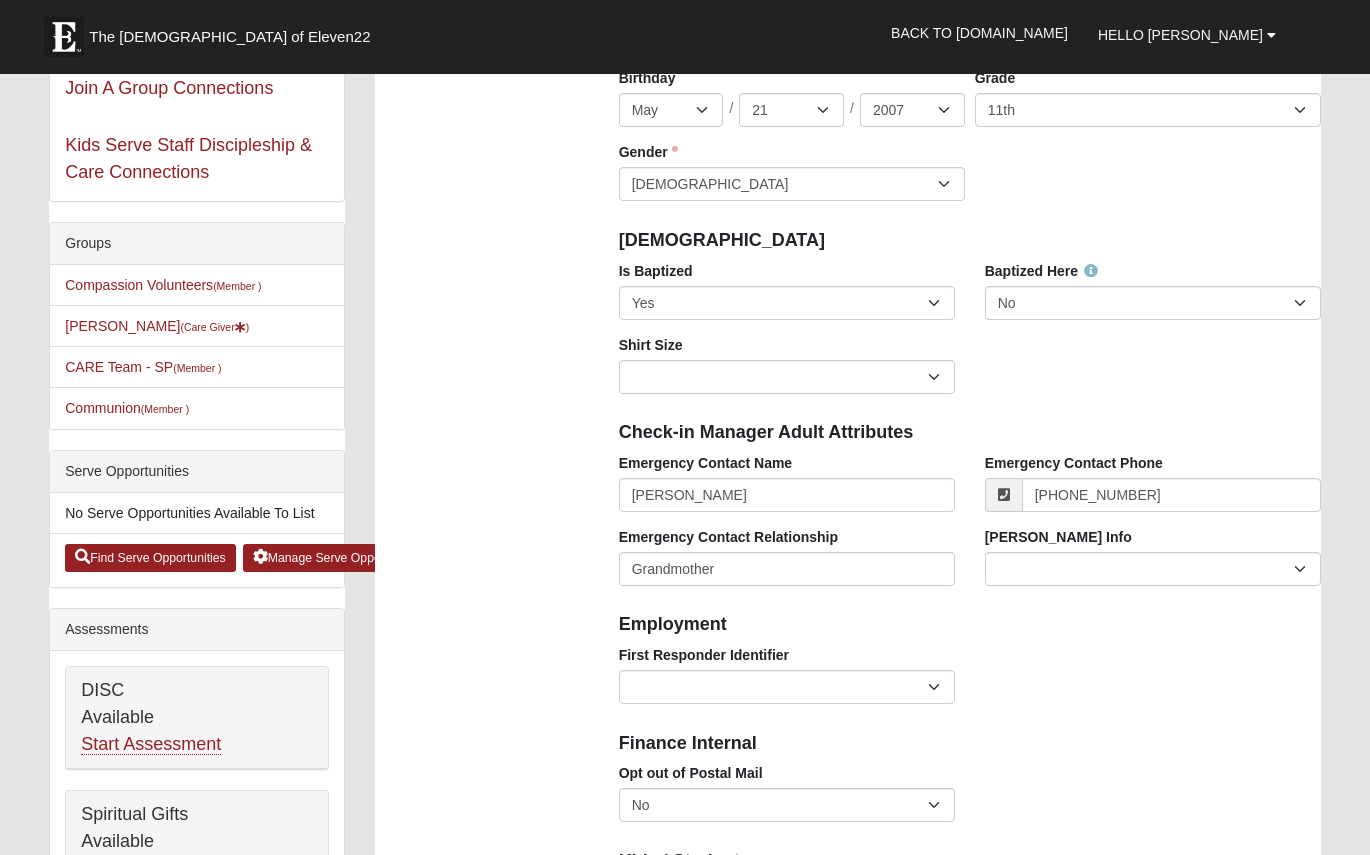 scroll, scrollTop: 268, scrollLeft: 0, axis: vertical 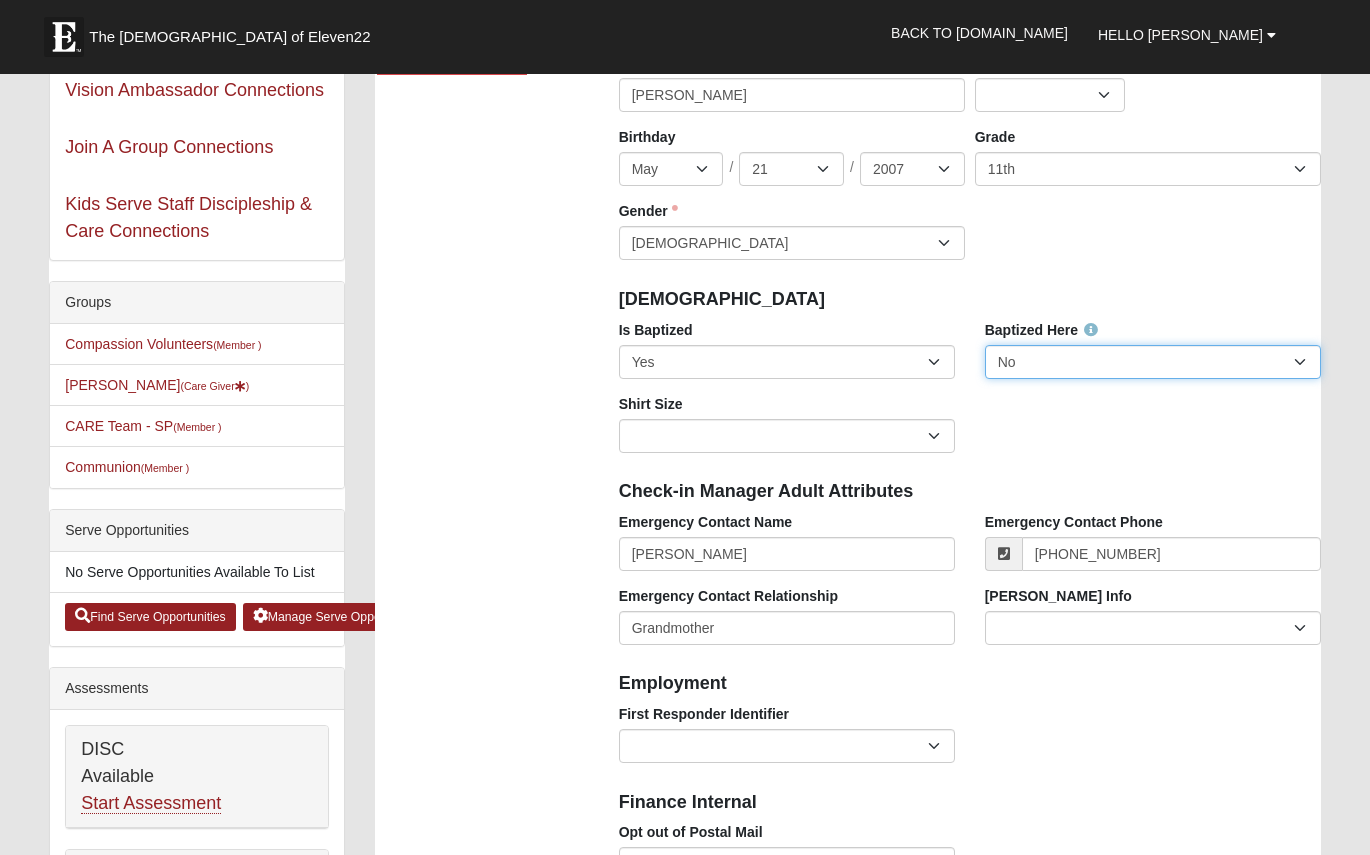 click on "No
Yes" at bounding box center (1153, 362) 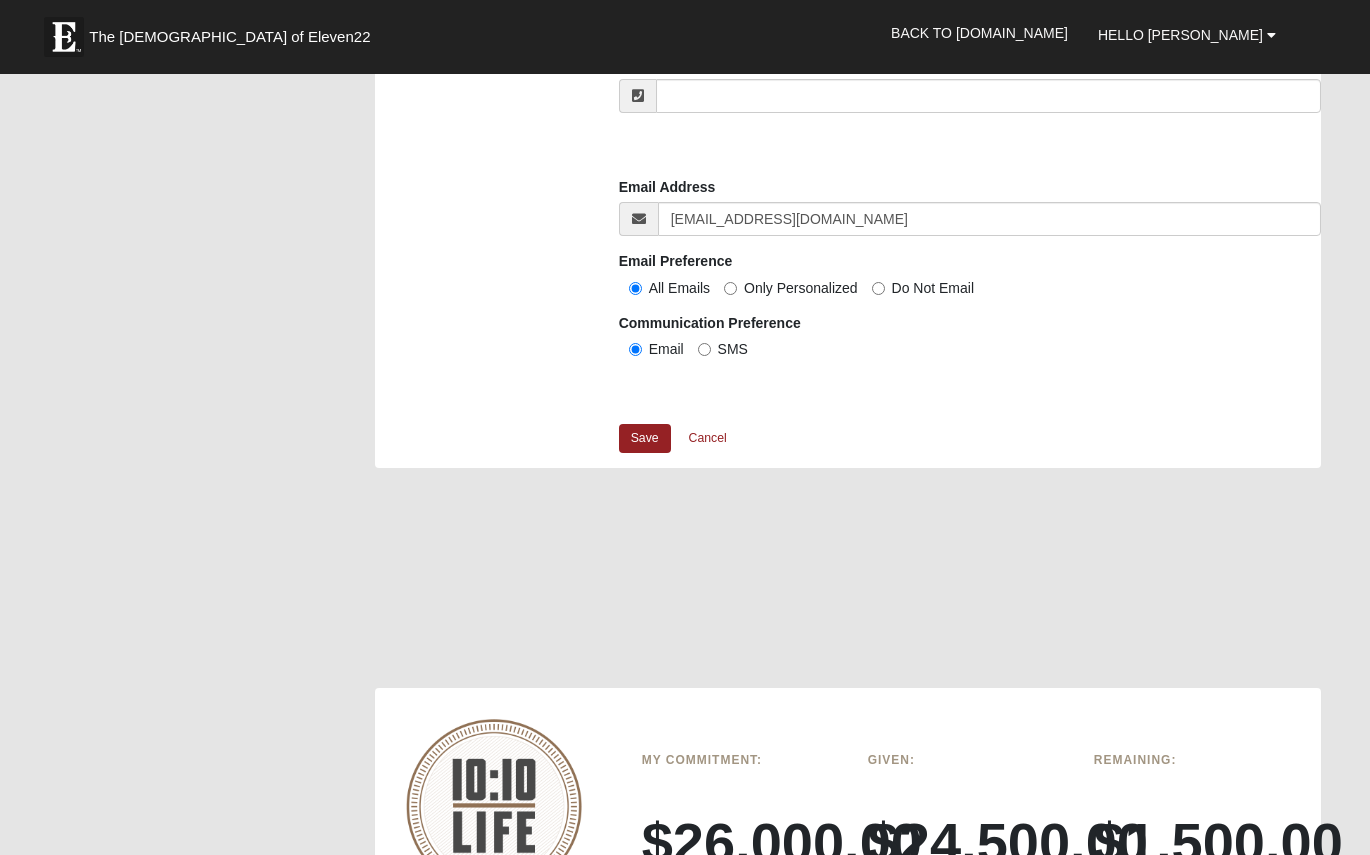 scroll, scrollTop: 1953, scrollLeft: 0, axis: vertical 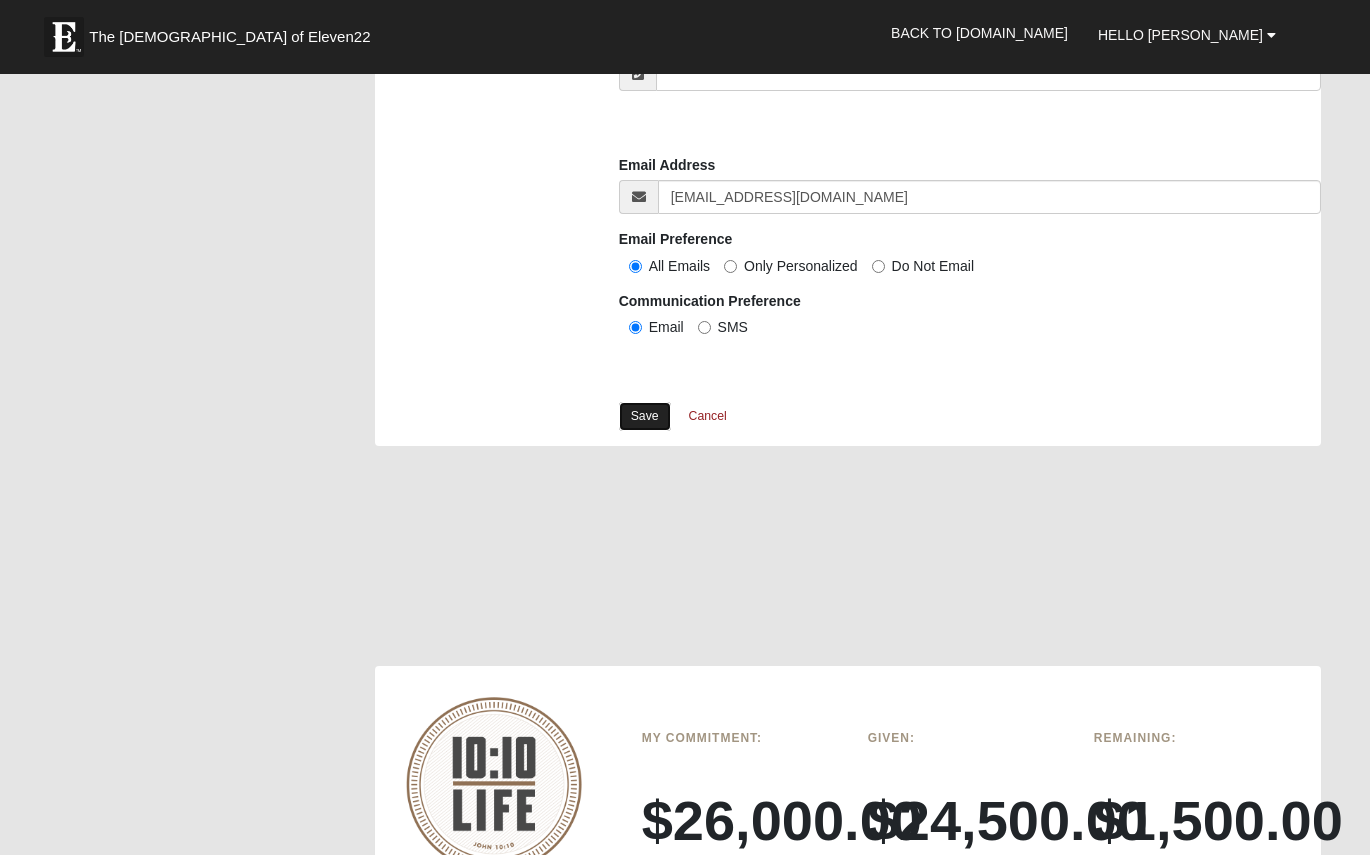 click on "Save" at bounding box center (645, 416) 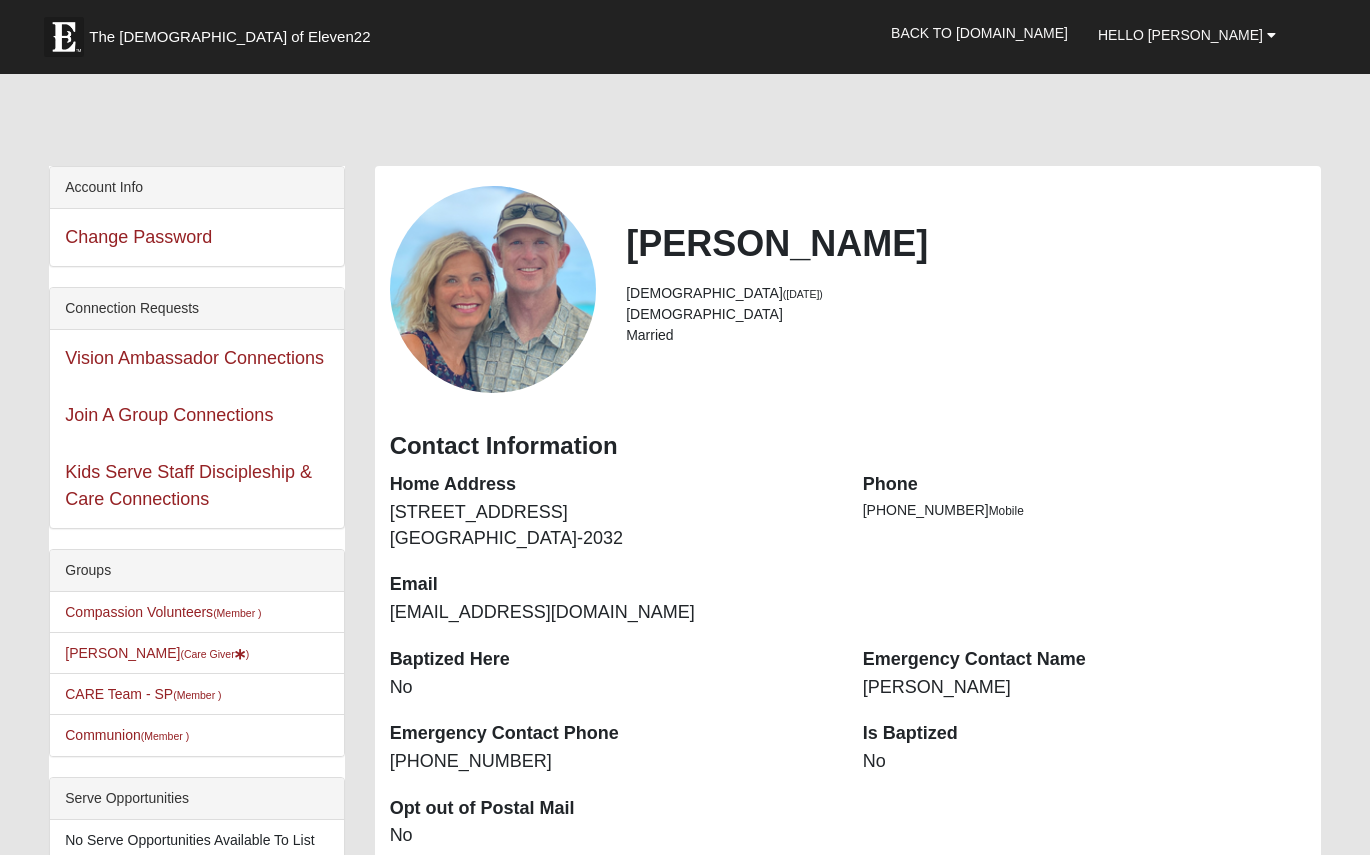 scroll, scrollTop: 0, scrollLeft: 0, axis: both 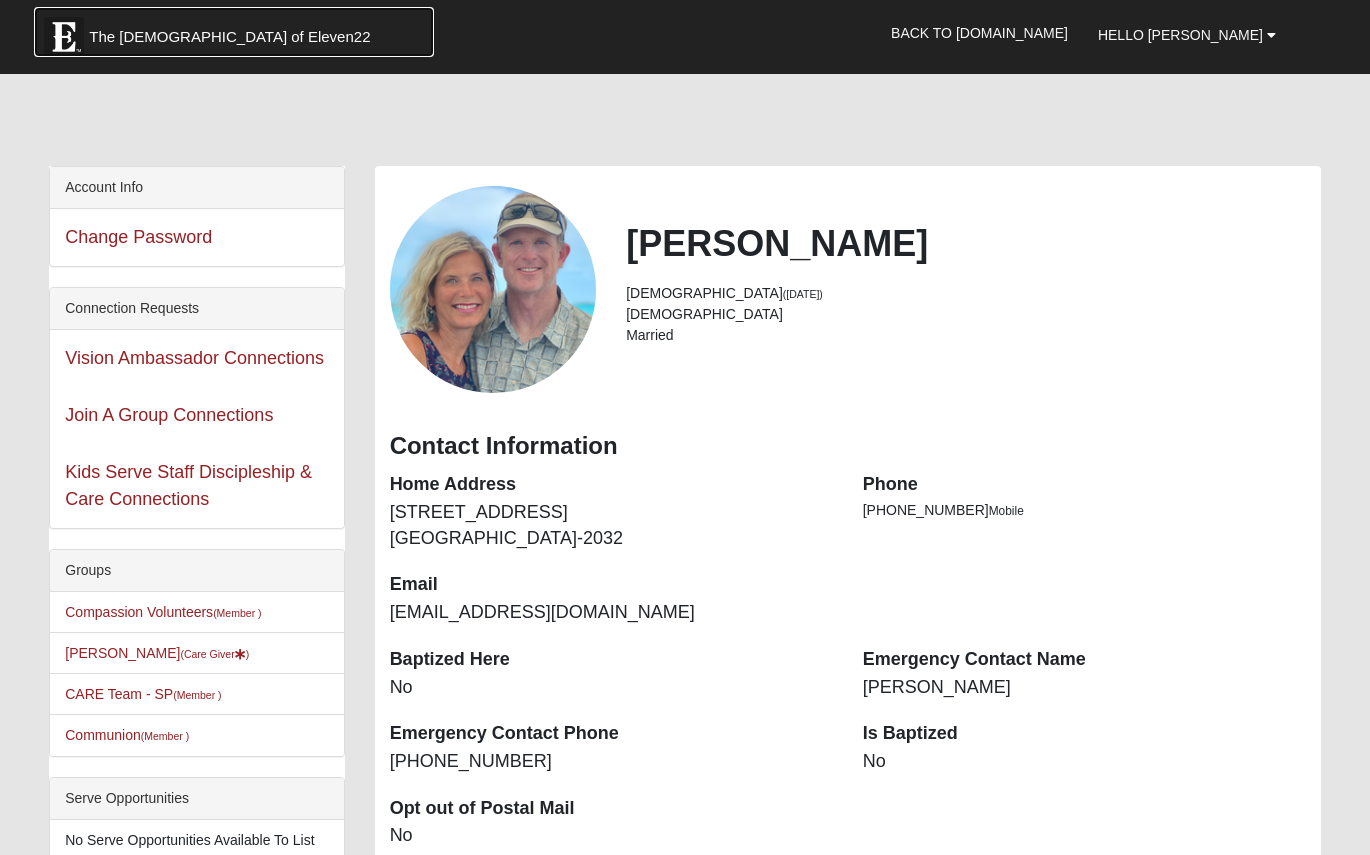 click on "The [DEMOGRAPHIC_DATA] of Eleven22" at bounding box center [229, 37] 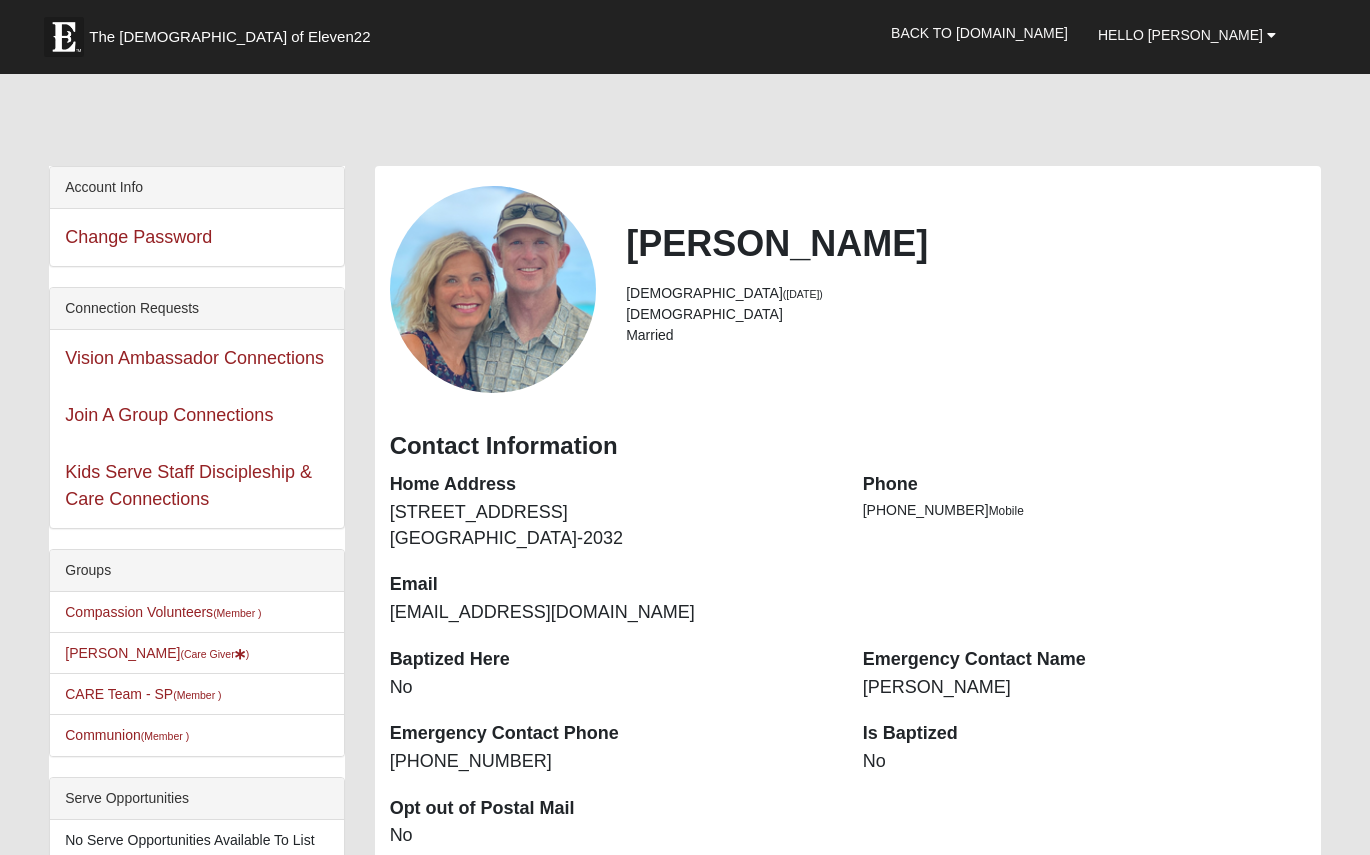 scroll, scrollTop: 0, scrollLeft: 0, axis: both 